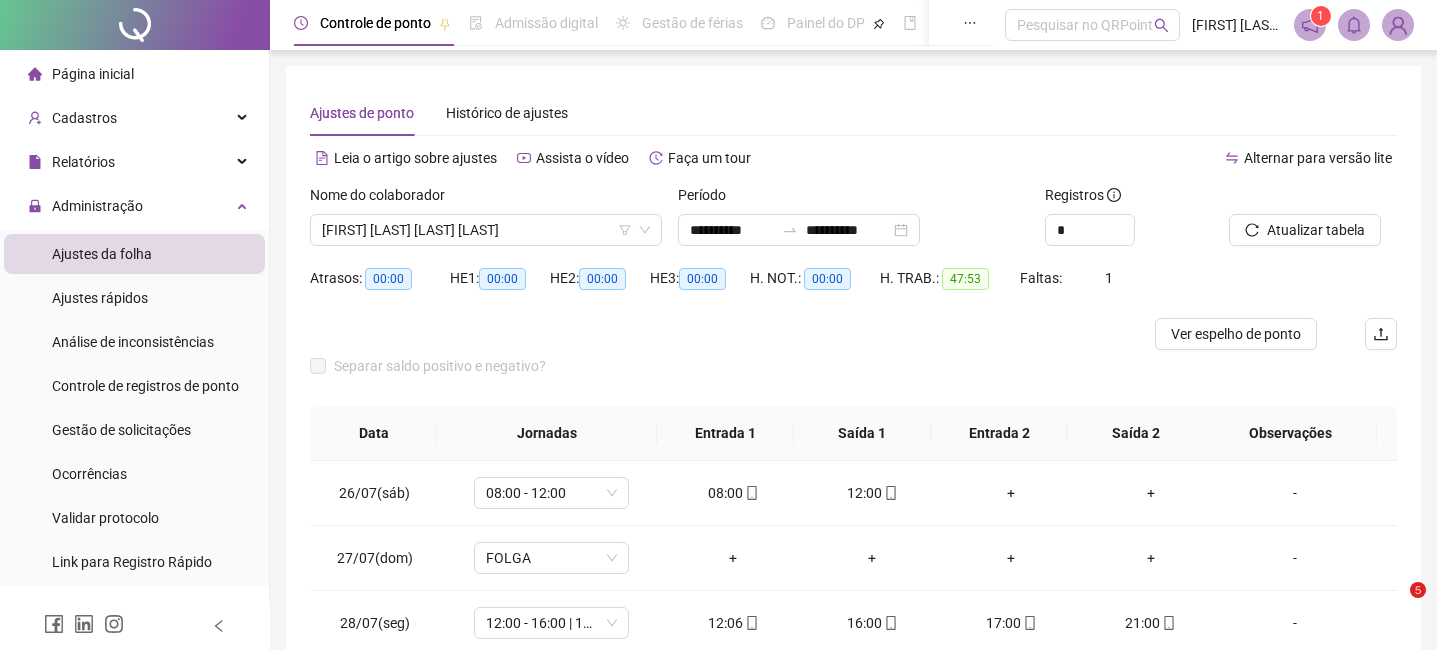 scroll, scrollTop: 347, scrollLeft: 0, axis: vertical 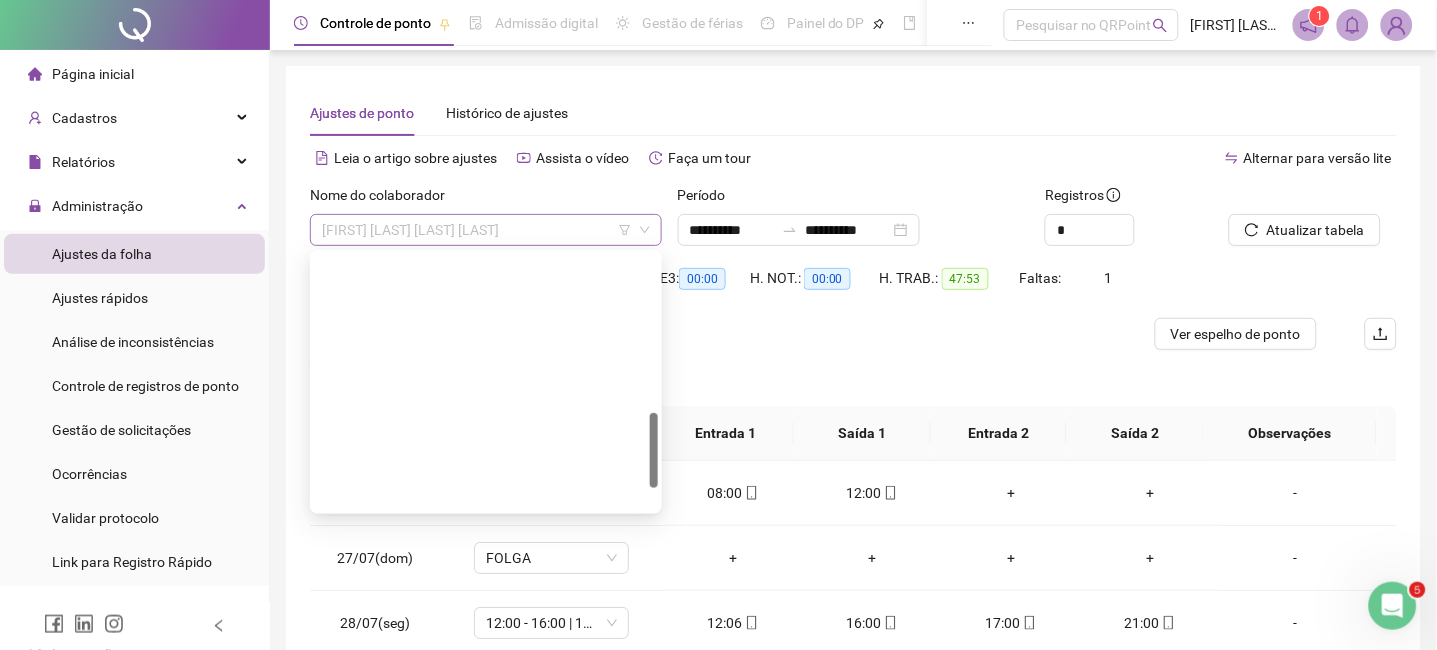click on "[FIRST] [LAST] [LAST] [LAST]" at bounding box center (486, 230) 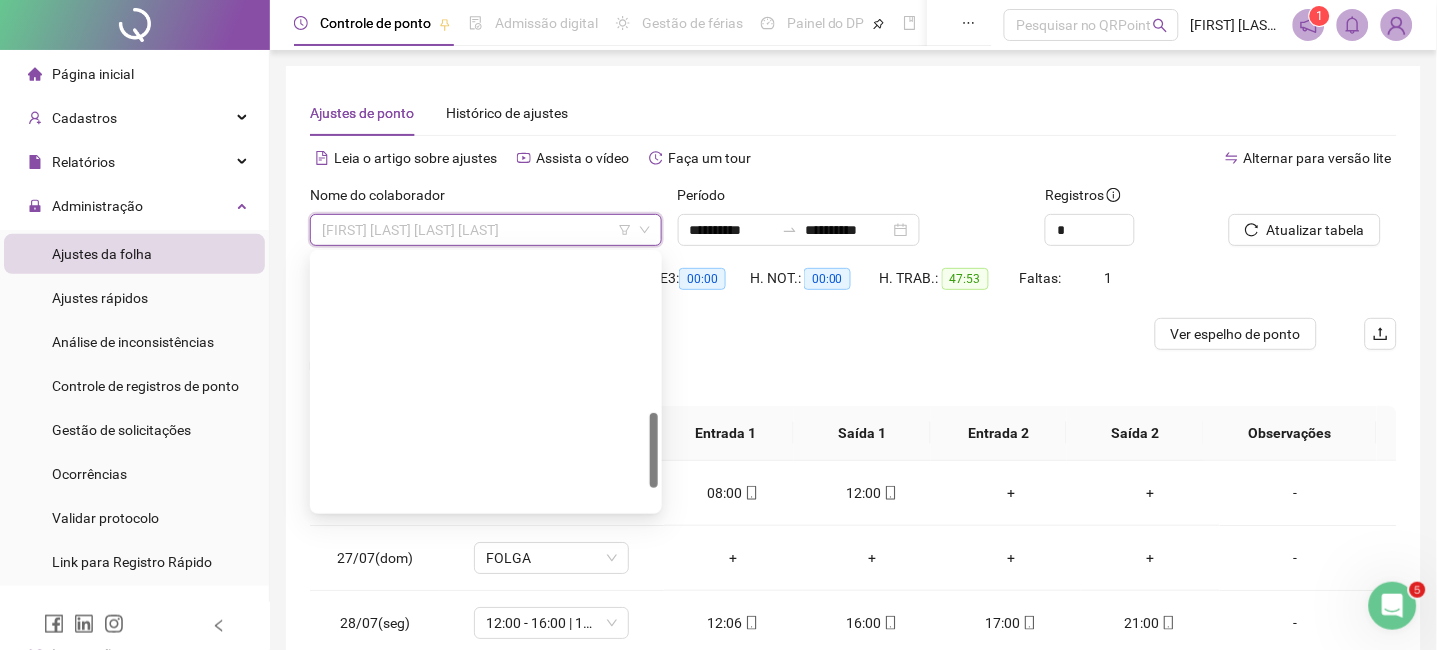 drag, startPoint x: 584, startPoint y: 408, endPoint x: 612, endPoint y: 391, distance: 32.75668 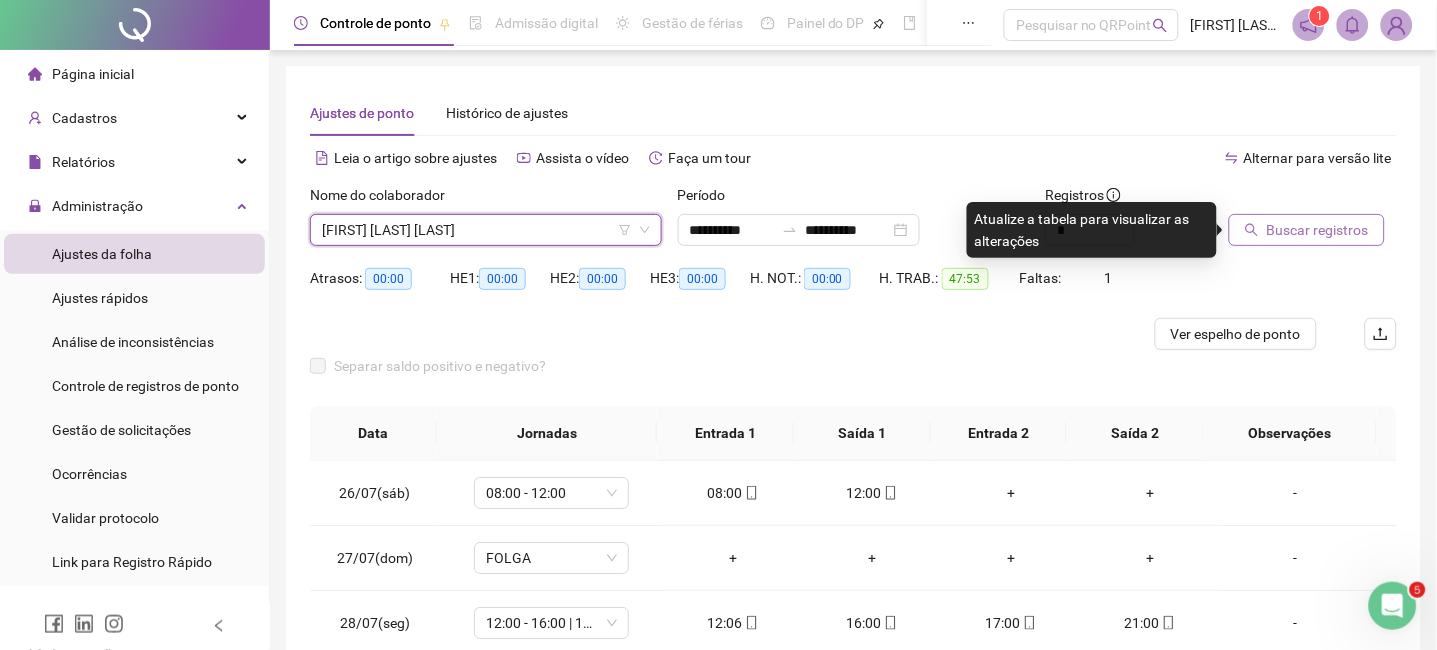 click on "Buscar registros" at bounding box center (1318, 230) 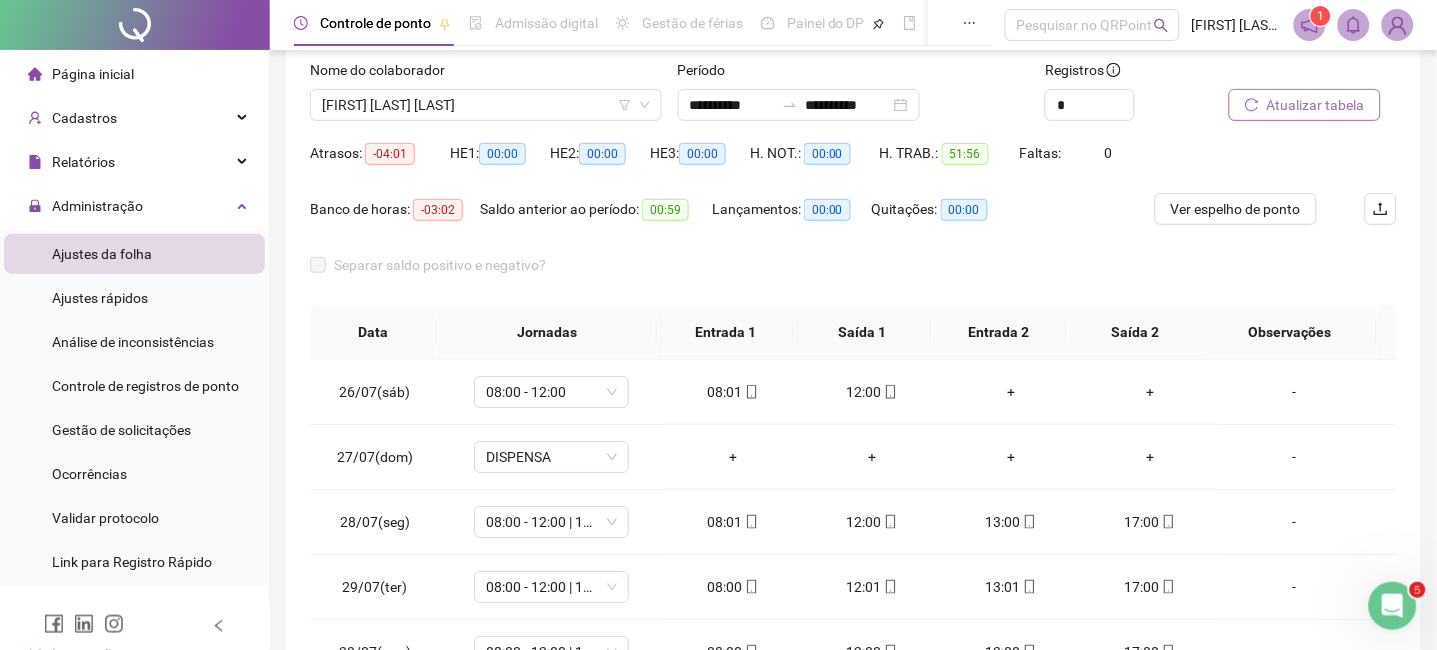scroll, scrollTop: 371, scrollLeft: 0, axis: vertical 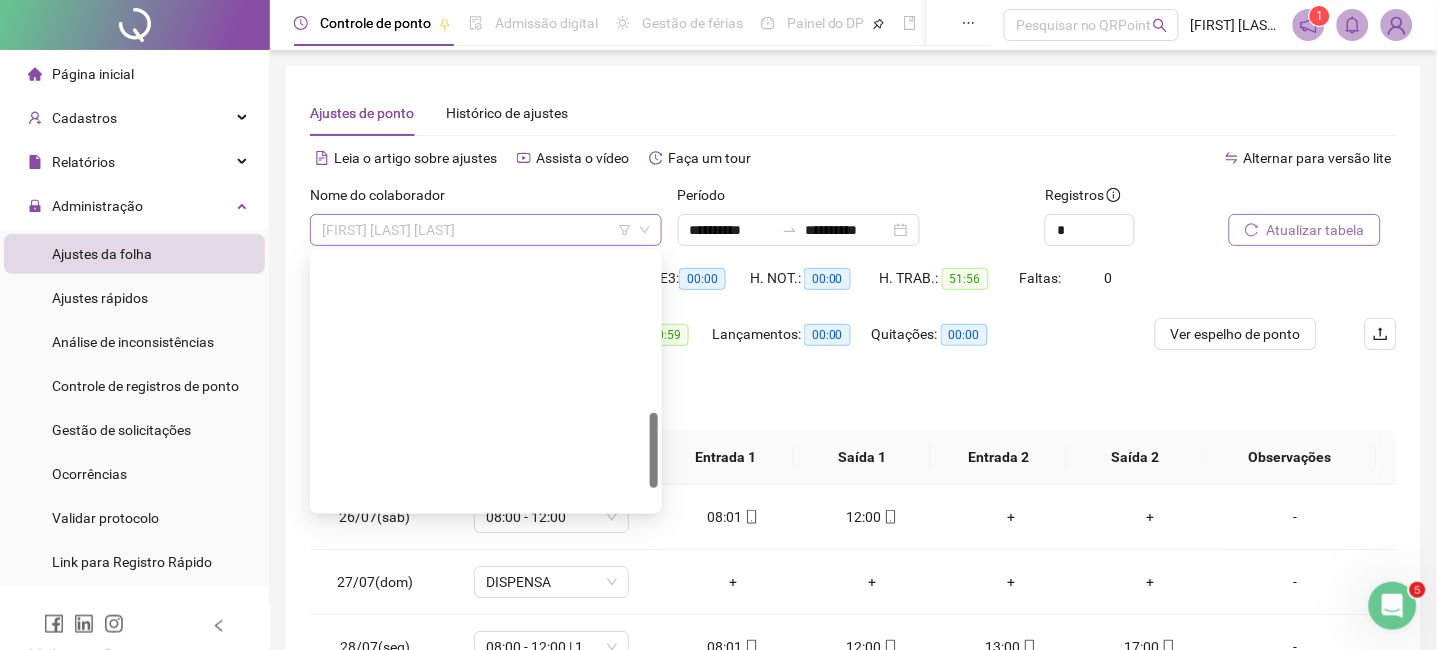 click on "[FIRST] [LAST] [LAST]" at bounding box center (486, 230) 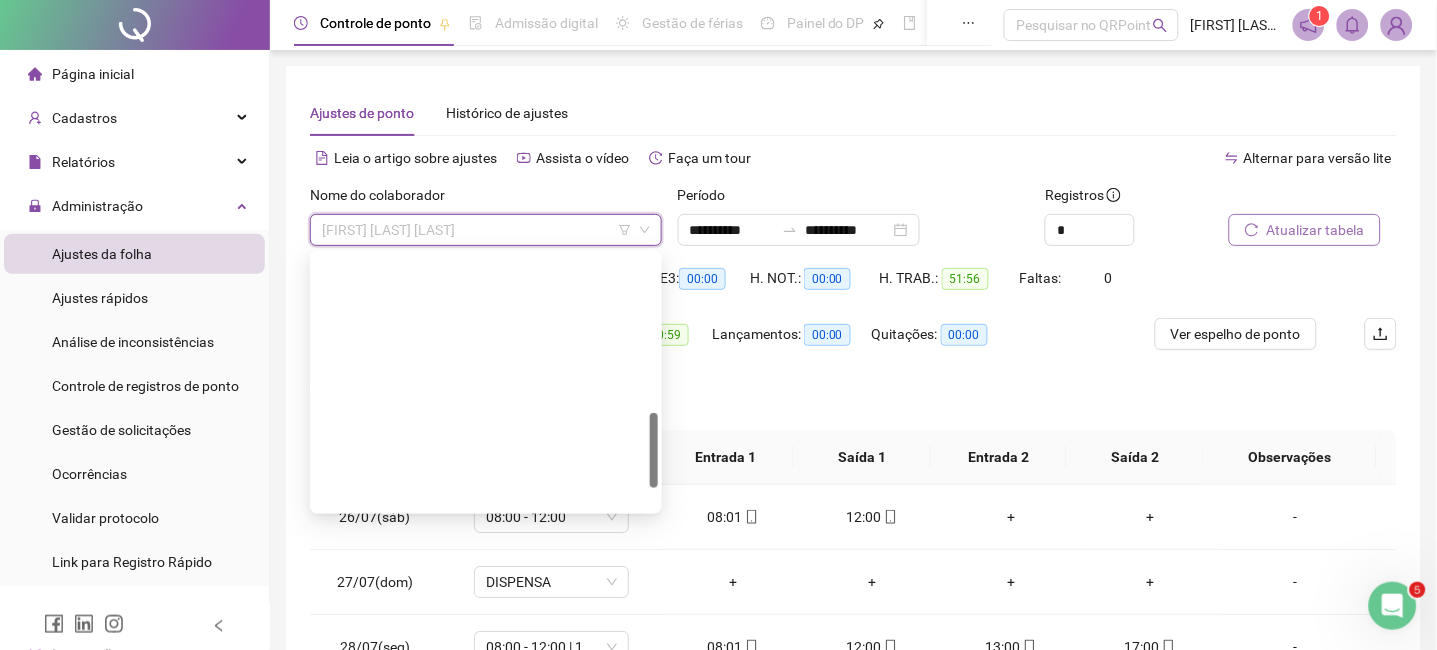 drag, startPoint x: 592, startPoint y: 445, endPoint x: 605, endPoint y: 440, distance: 13.928389 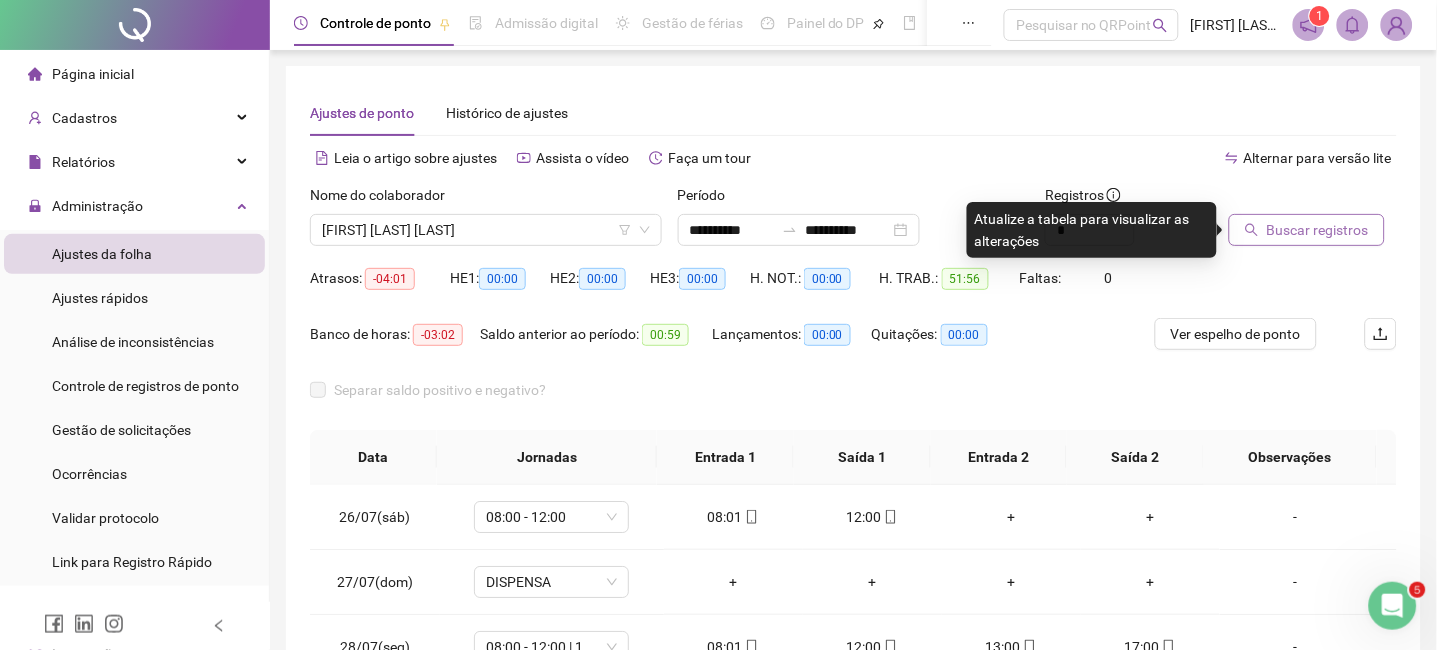 click on "Buscar registros" at bounding box center (1318, 230) 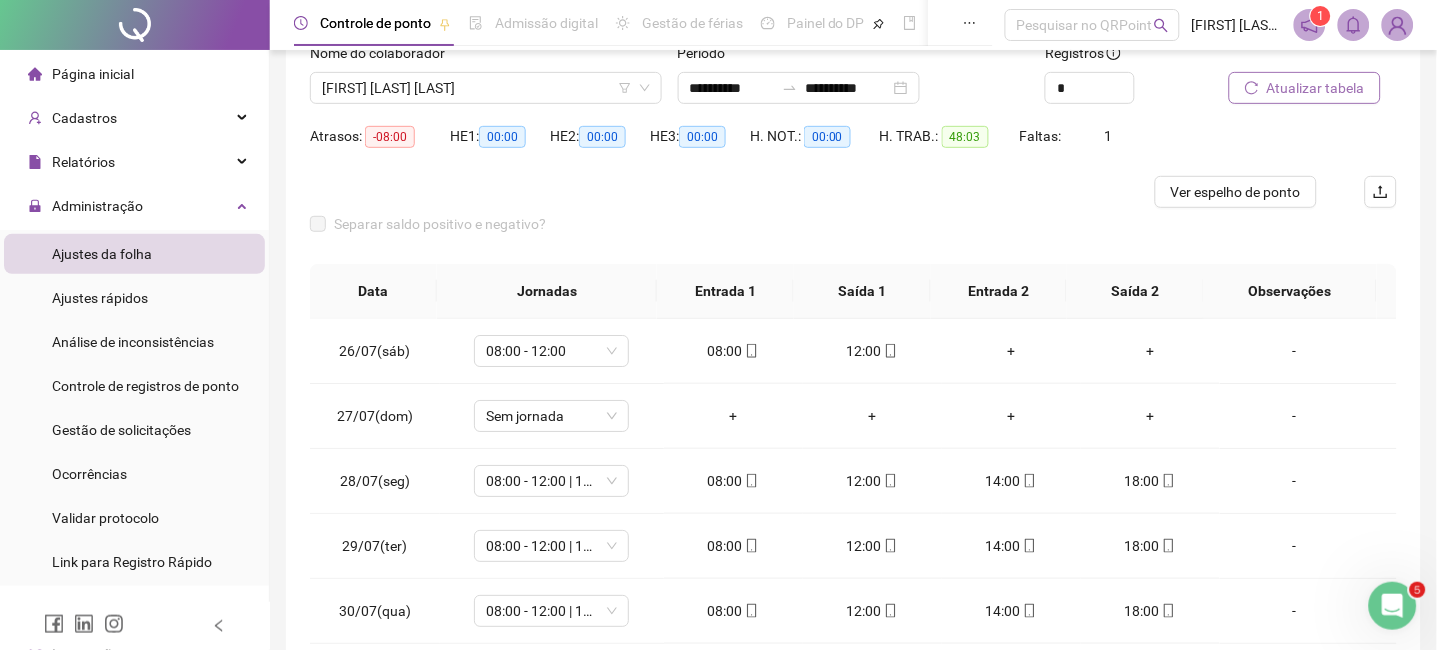 scroll, scrollTop: 347, scrollLeft: 0, axis: vertical 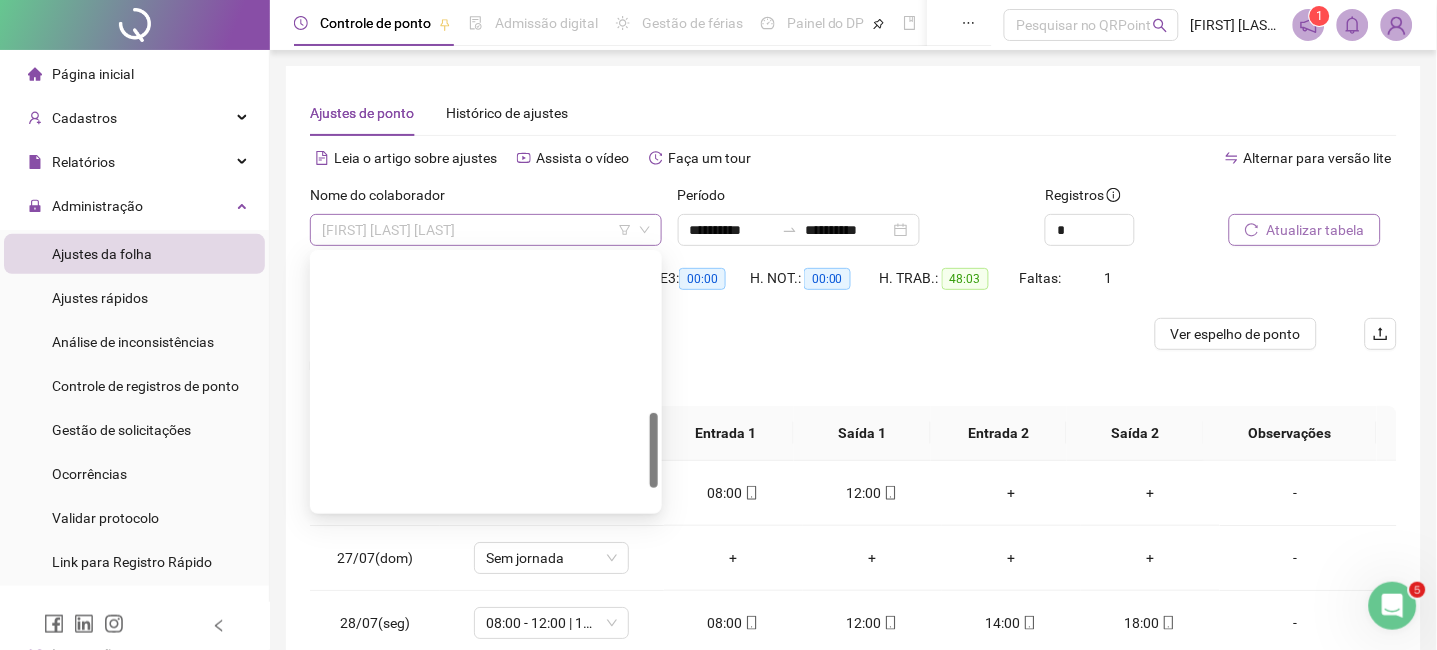 click on "[FIRST] [LAST] [LAST]" at bounding box center [486, 230] 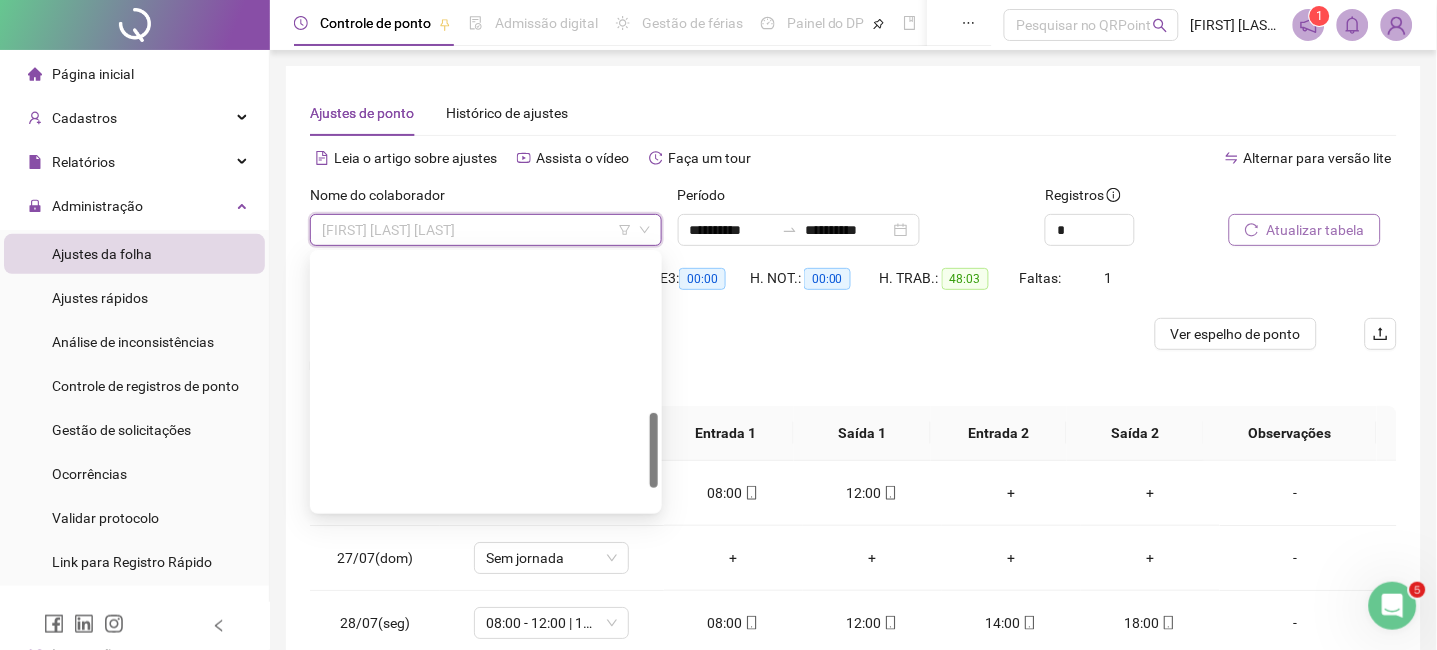 click on "[FIRST] [LAST] [LAST] [LAST]" at bounding box center [486, 1006] 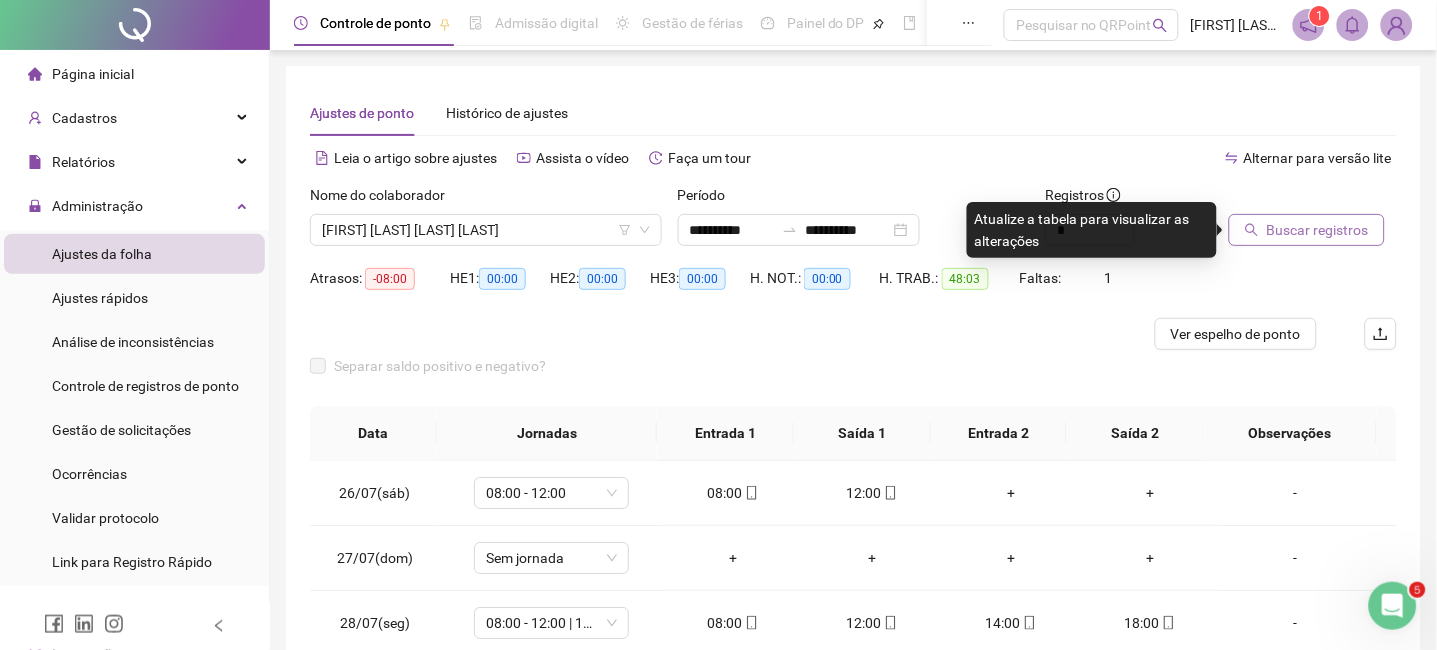 click on "Buscar registros" at bounding box center (1307, 230) 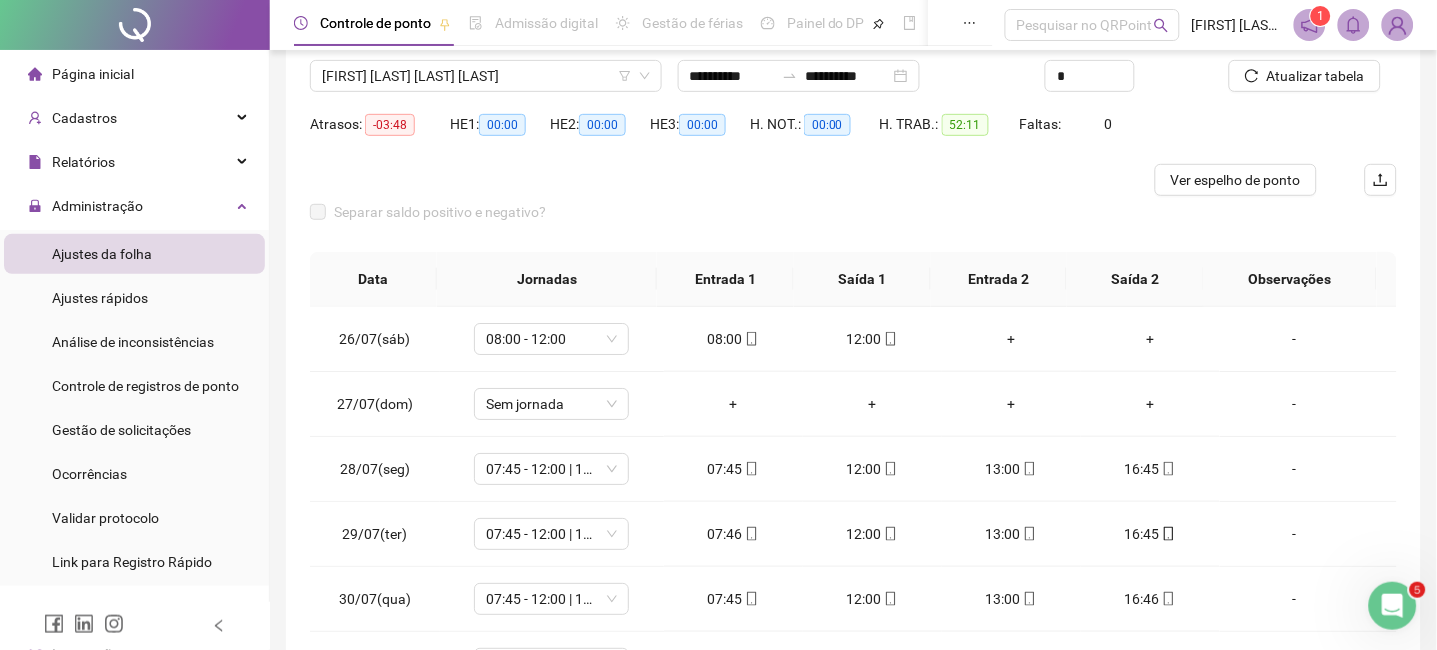 scroll, scrollTop: 347, scrollLeft: 0, axis: vertical 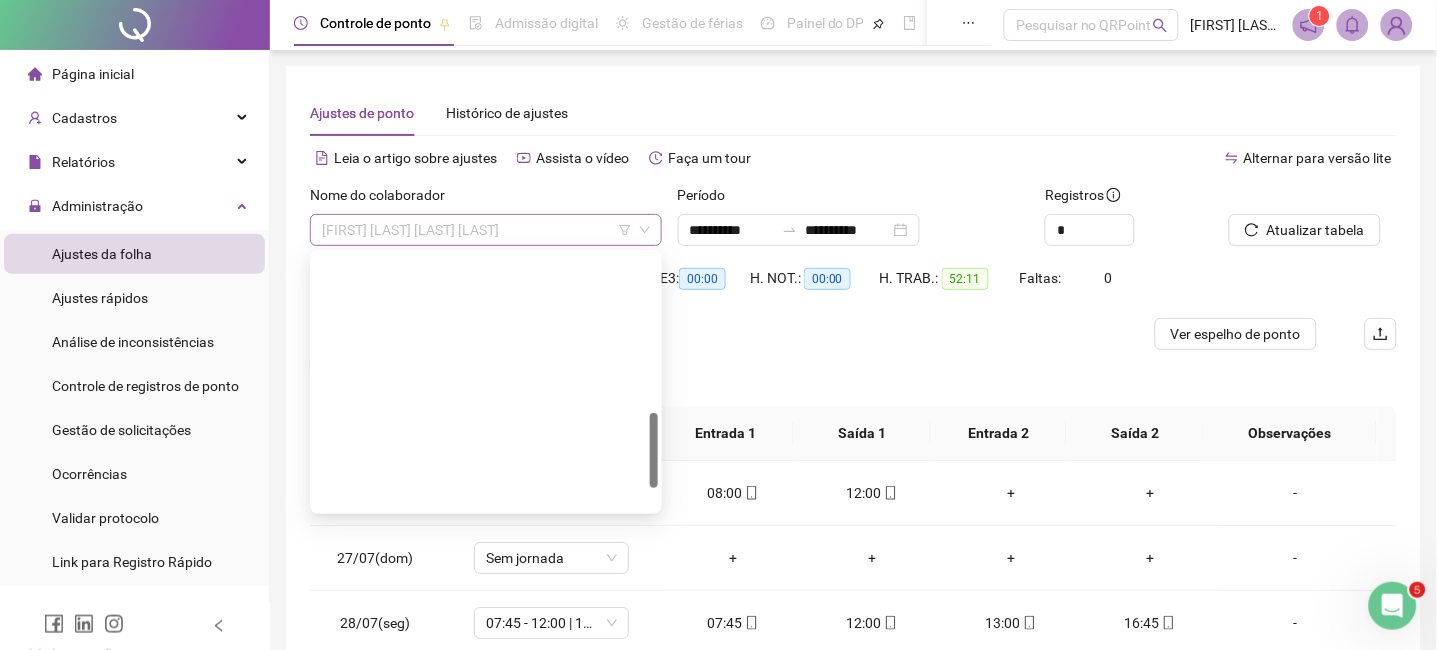 click on "[FIRST] [LAST] [LAST] [LAST]" at bounding box center (486, 230) 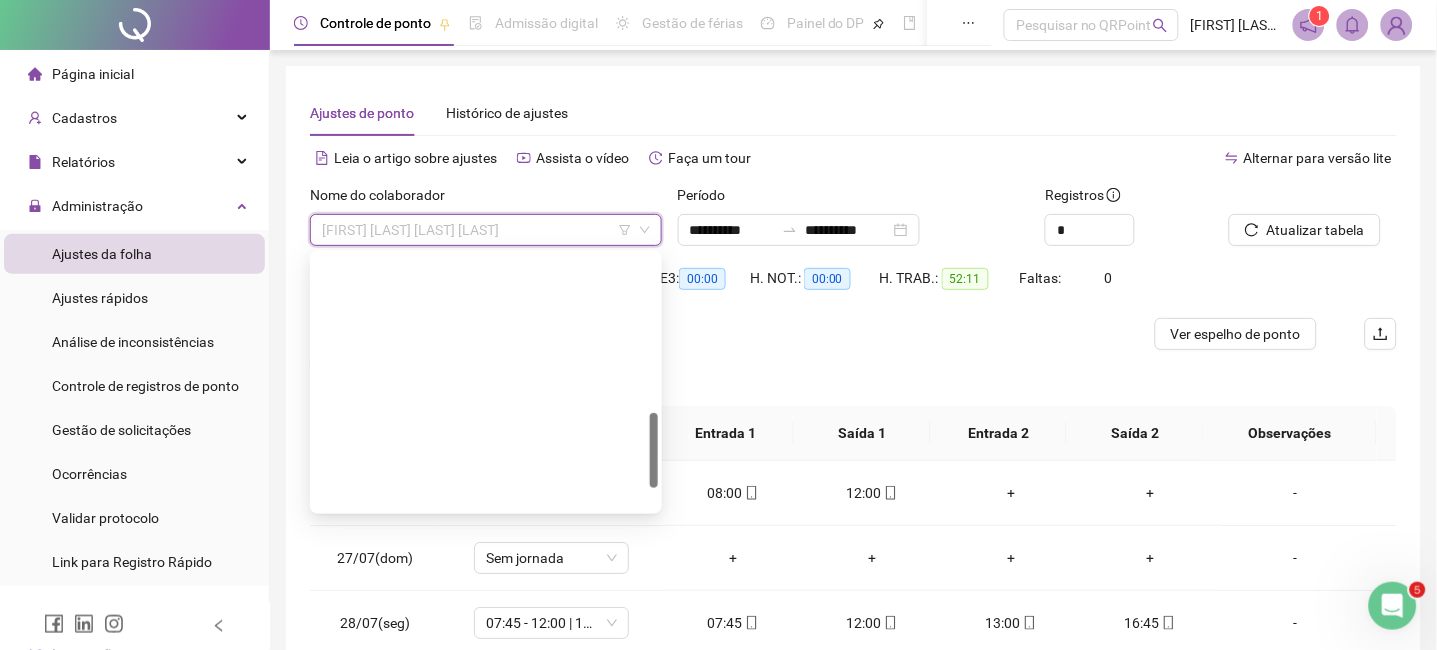 scroll, scrollTop: 608, scrollLeft: 0, axis: vertical 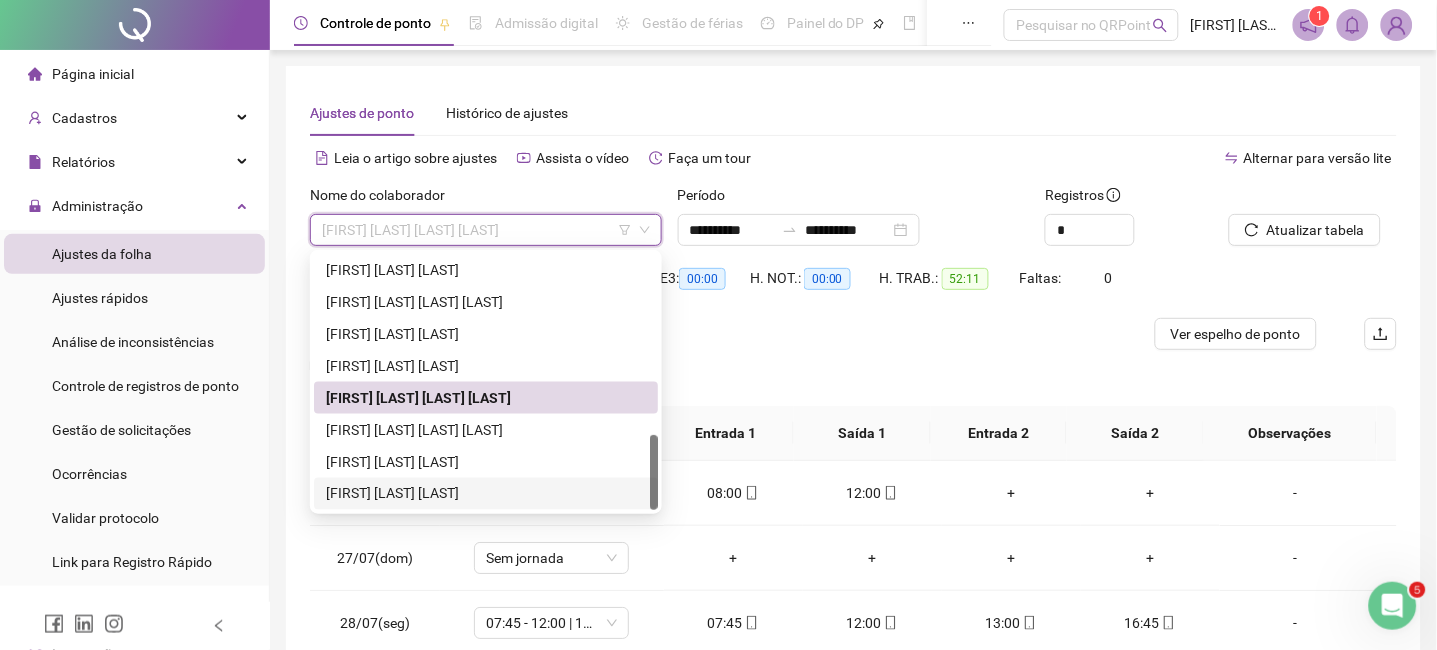 click on "[FIRST] [LAST] [LAST]" at bounding box center [486, 494] 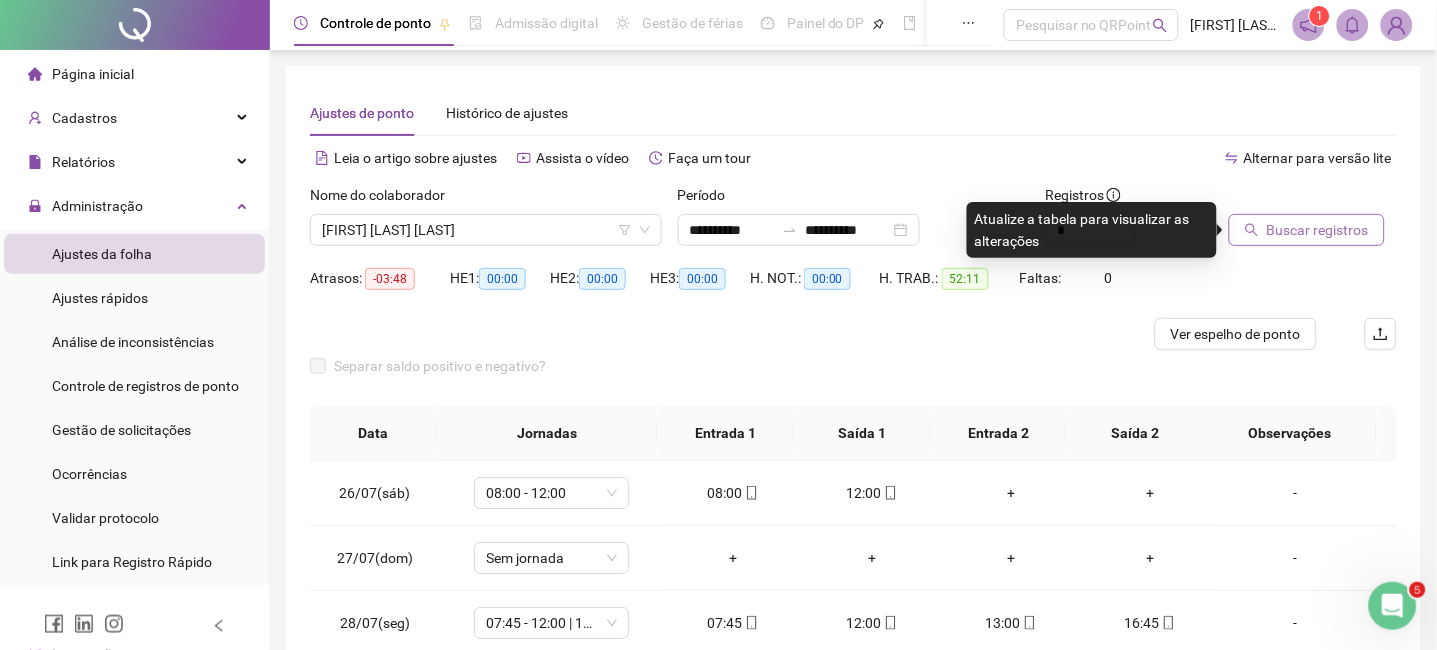 click on "Buscar registros" at bounding box center (1318, 230) 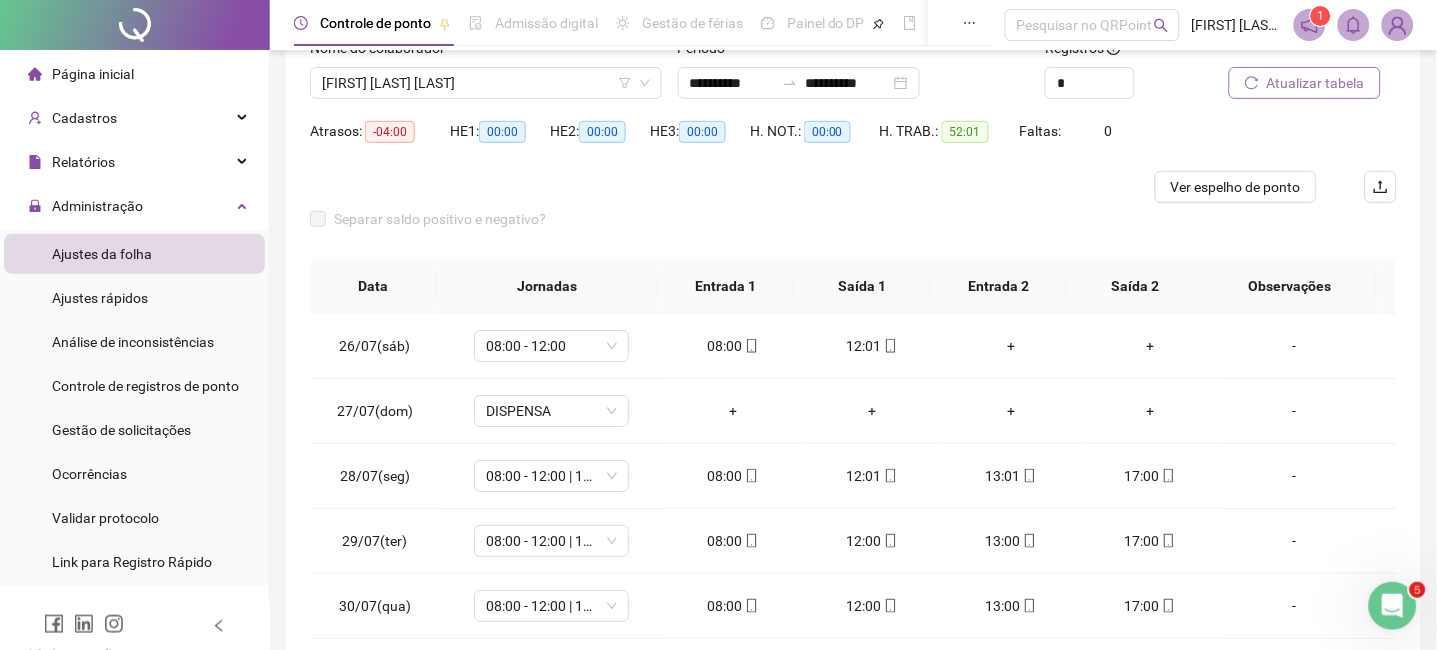 scroll, scrollTop: 347, scrollLeft: 0, axis: vertical 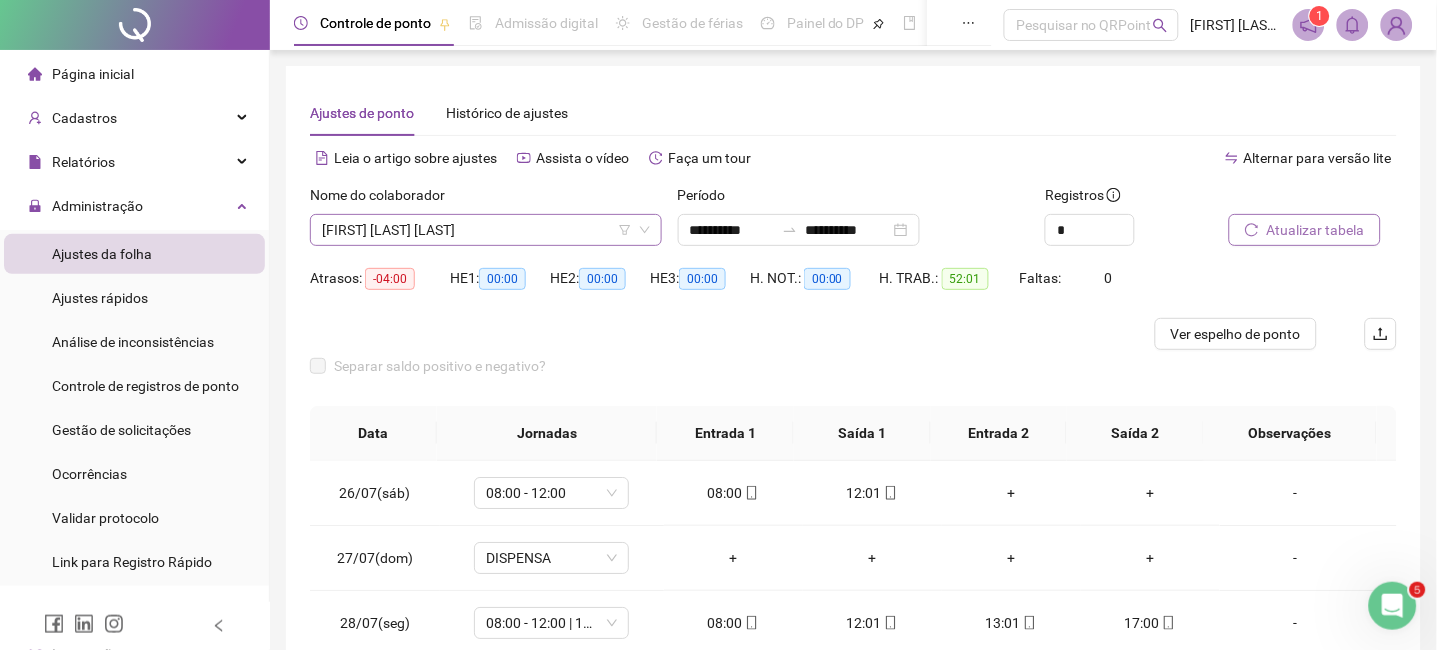 click on "[FIRST] [LAST] [LAST]" at bounding box center (486, 230) 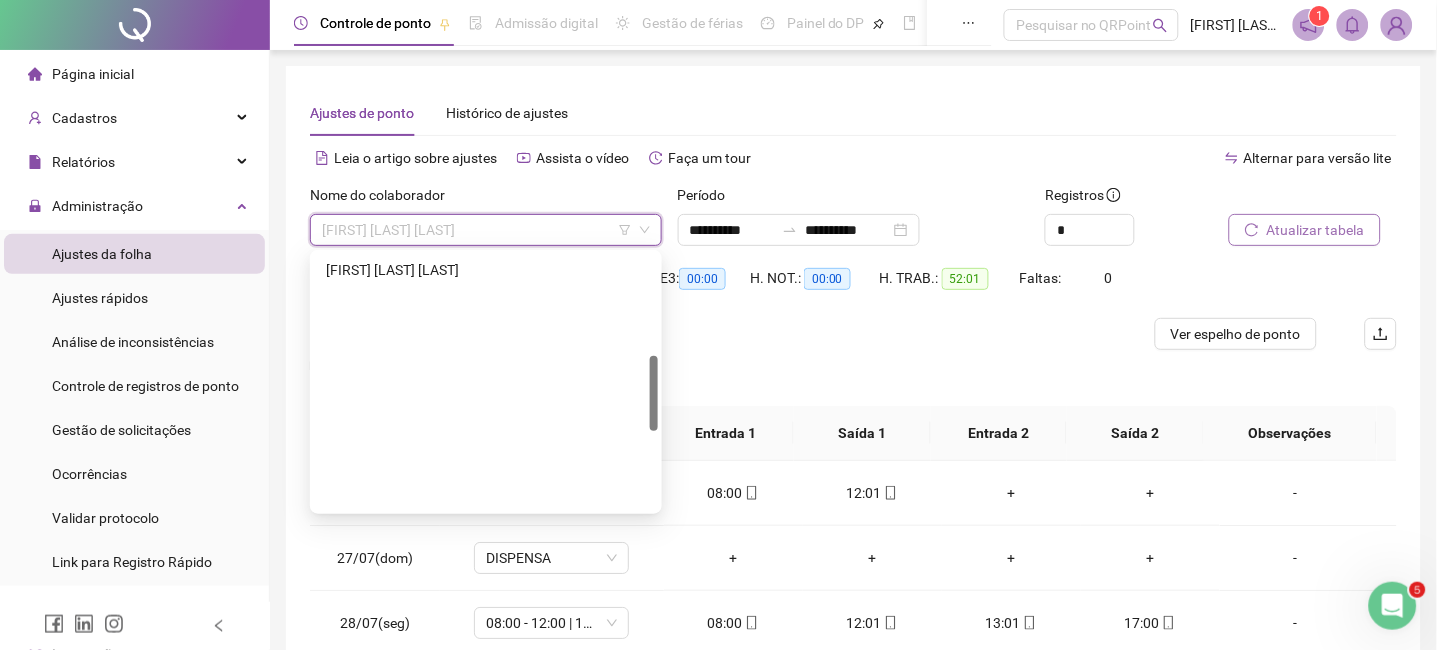 scroll, scrollTop: 0, scrollLeft: 0, axis: both 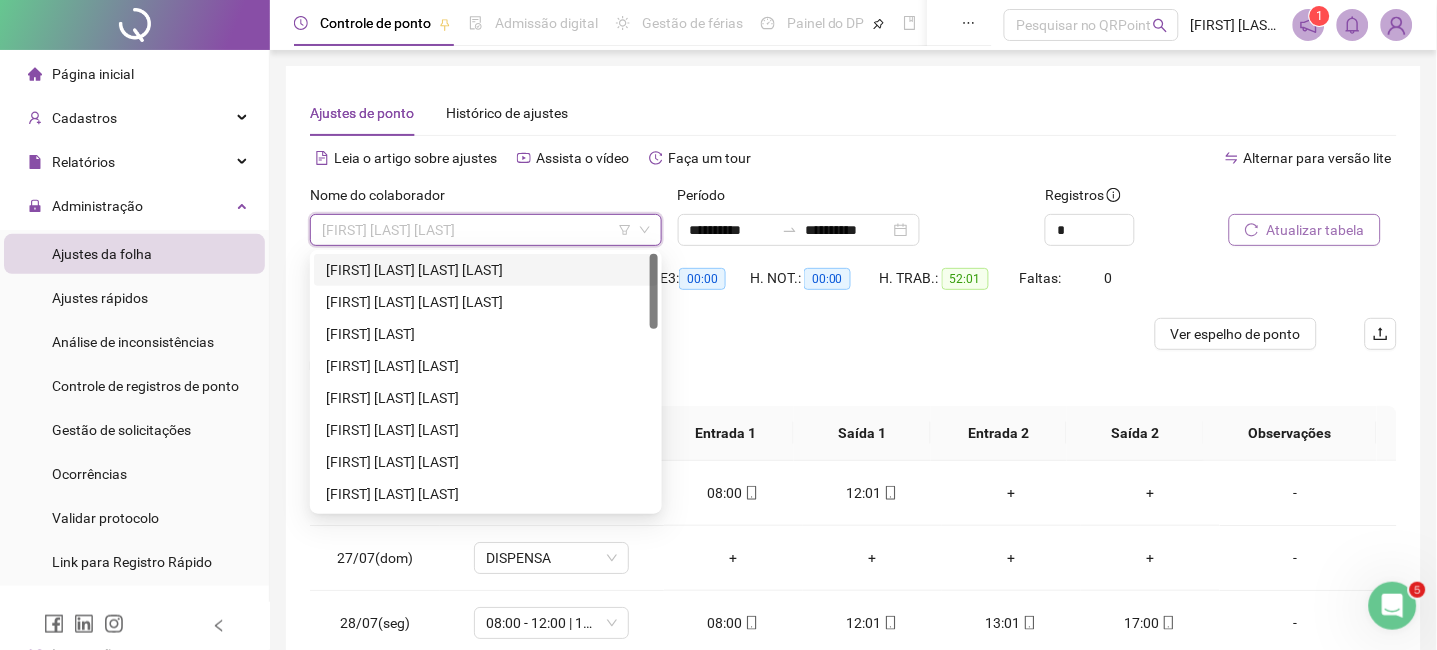 click on "[FIRST] [LAST] [LAST] [LAST]" at bounding box center (486, 270) 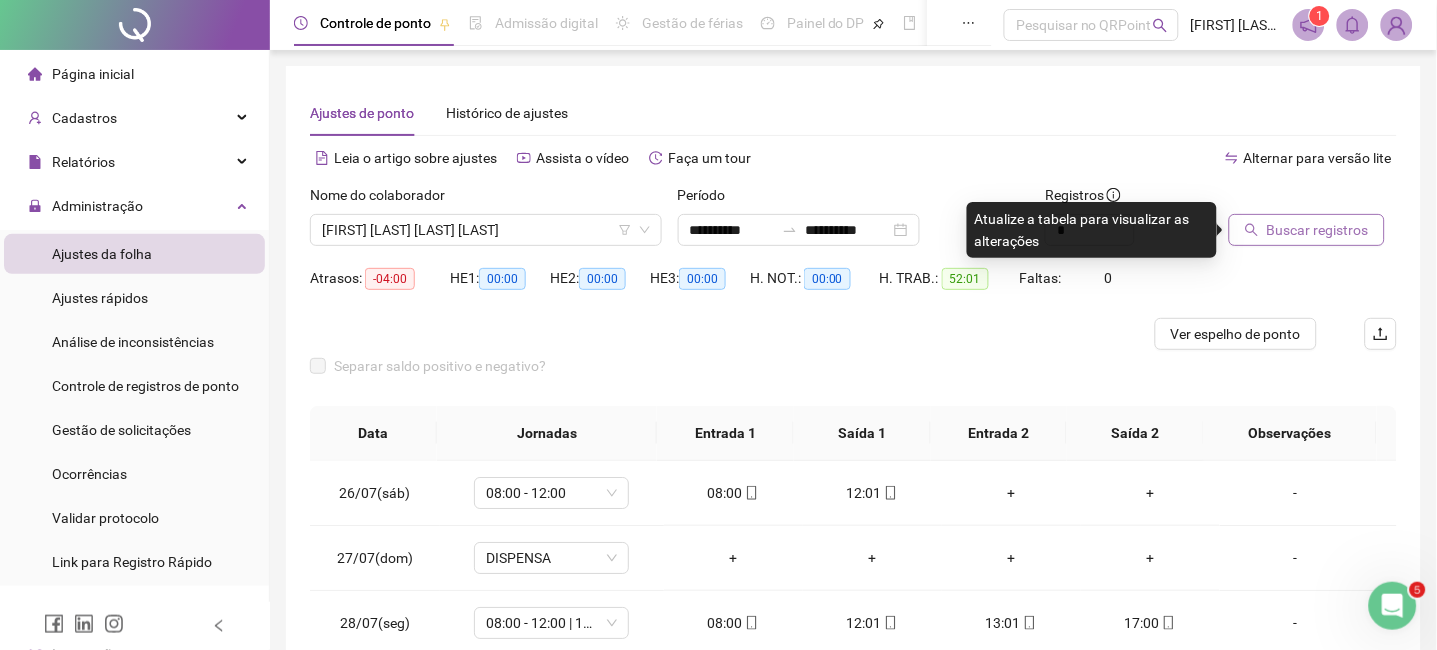 click on "Buscar registros" at bounding box center (1318, 230) 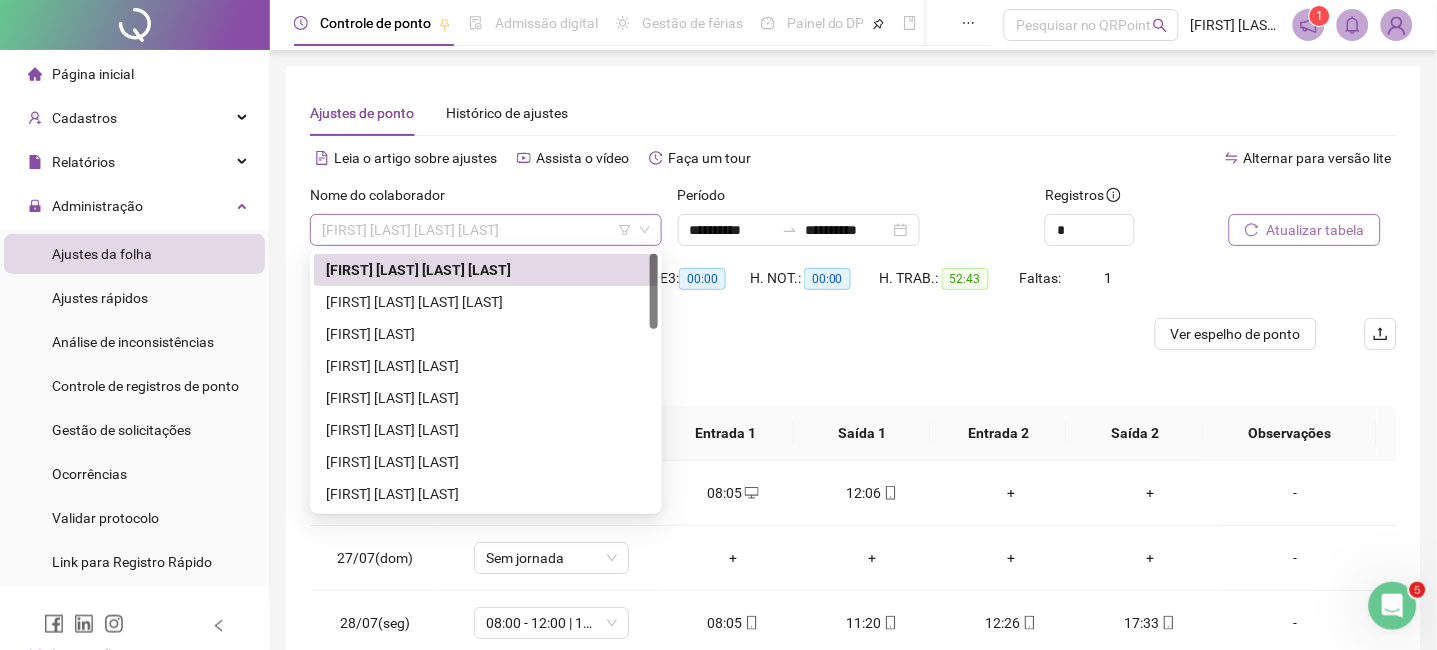 click on "[FIRST] [LAST] [LAST] [LAST]" at bounding box center [486, 230] 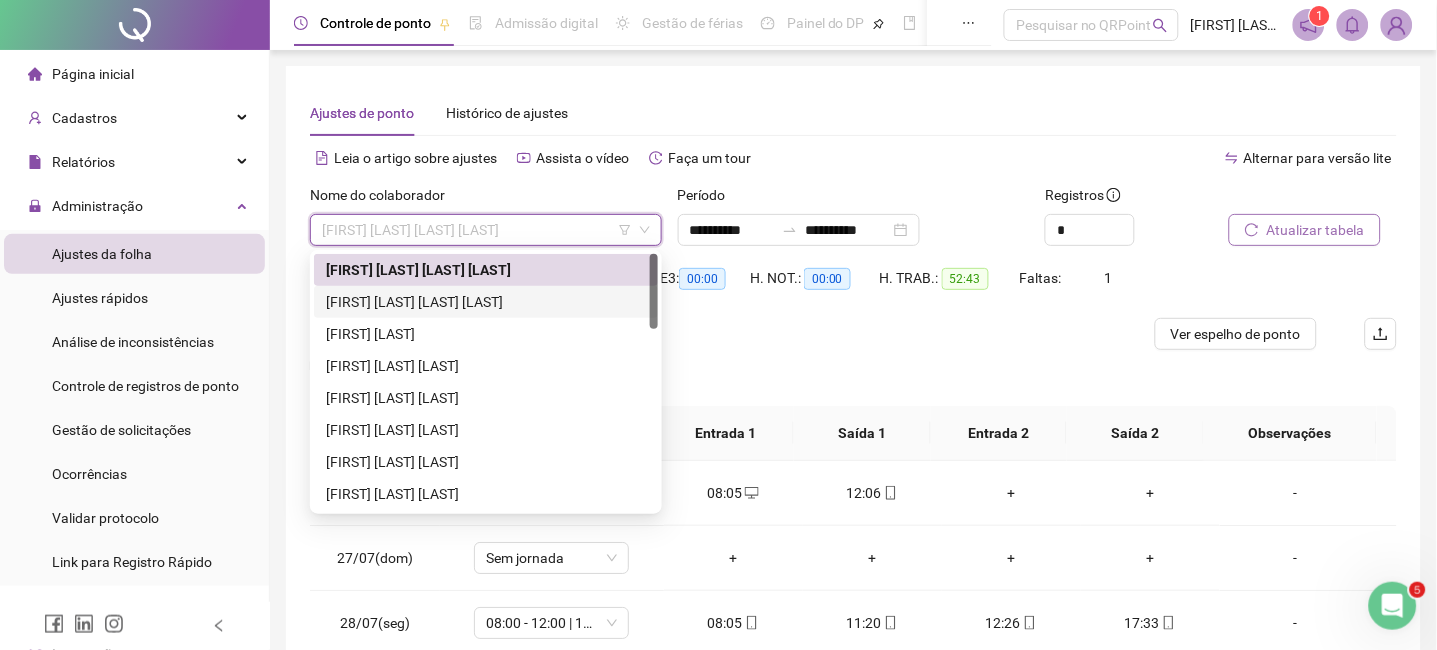 click on "[FIRST] [LAST] [LAST] [LAST]" at bounding box center (486, 302) 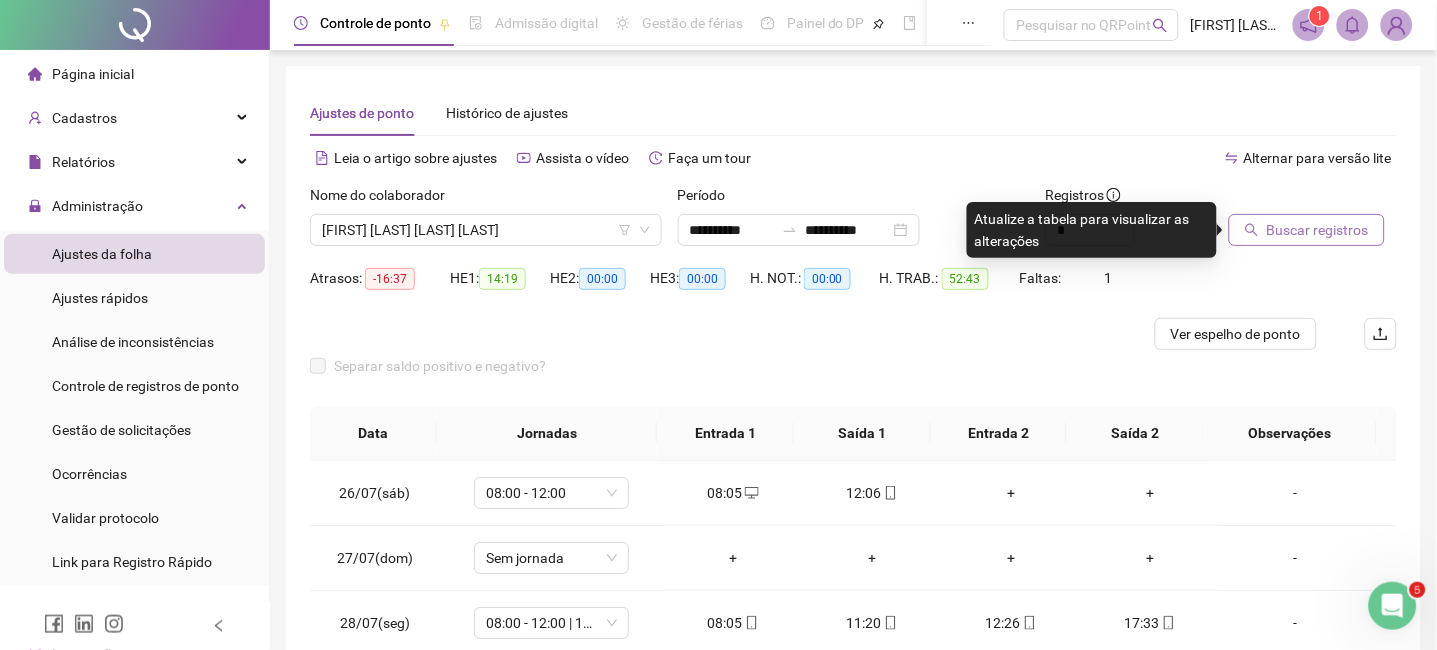 click on "Buscar registros" at bounding box center (1318, 230) 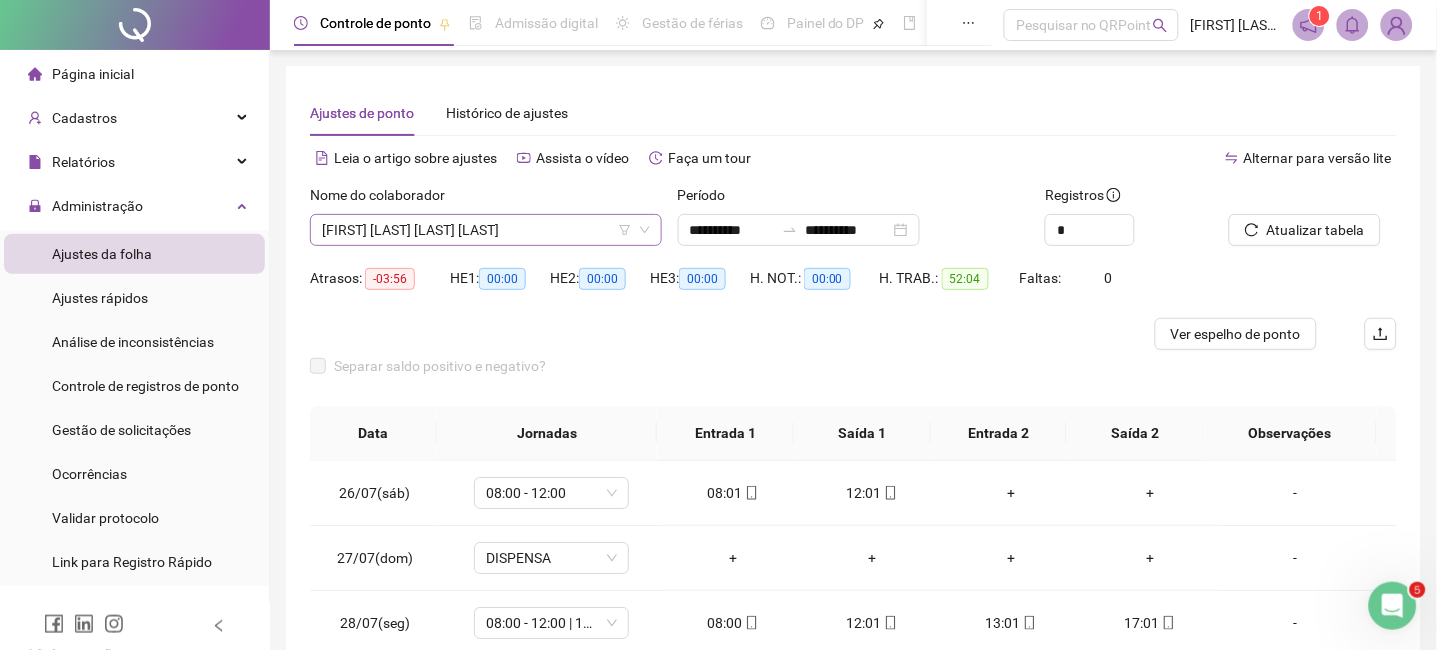 click 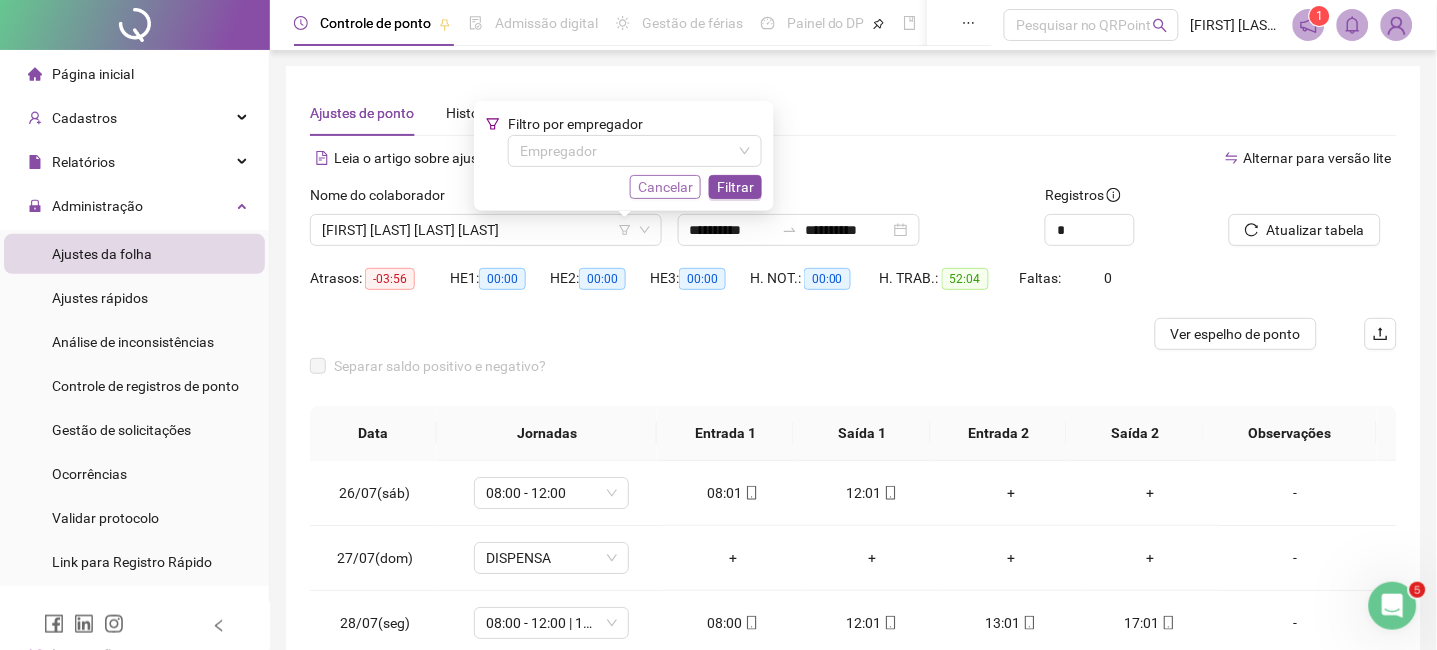 click on "Cancelar" at bounding box center (665, 187) 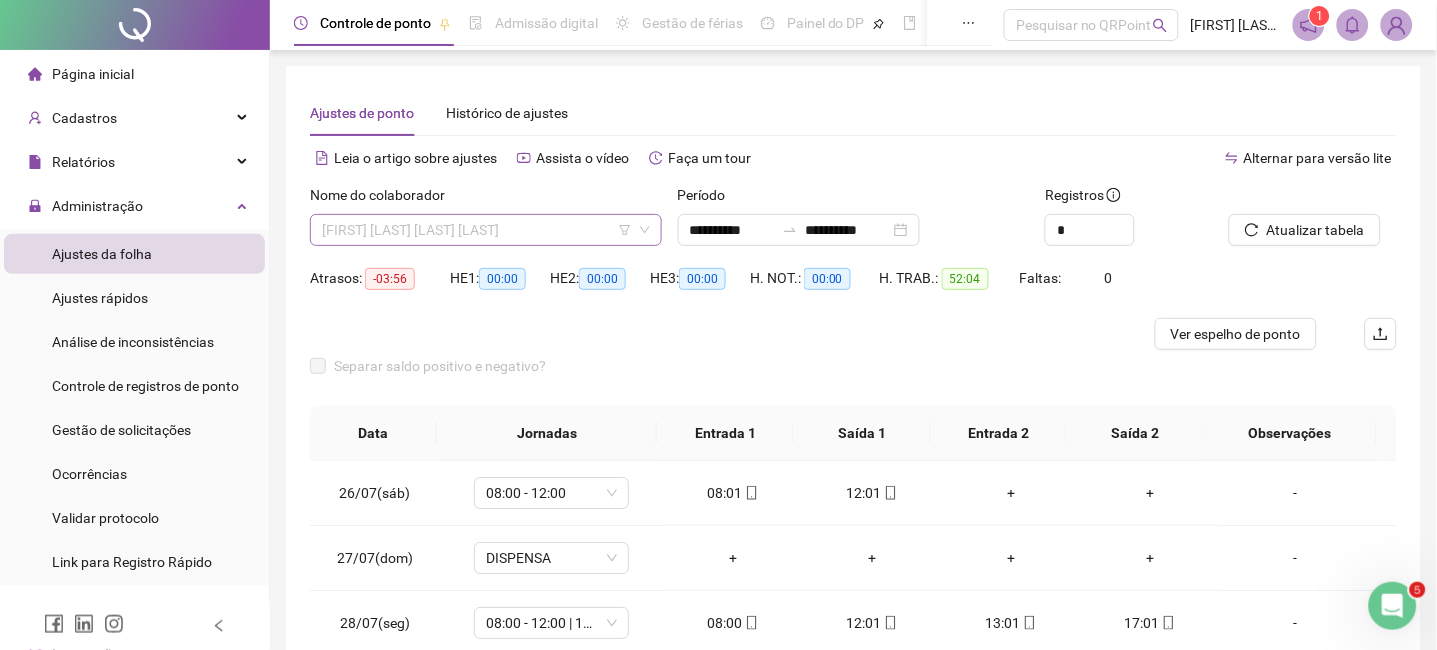 click on "[FIRST] [LAST] [LAST] [LAST]" at bounding box center (486, 230) 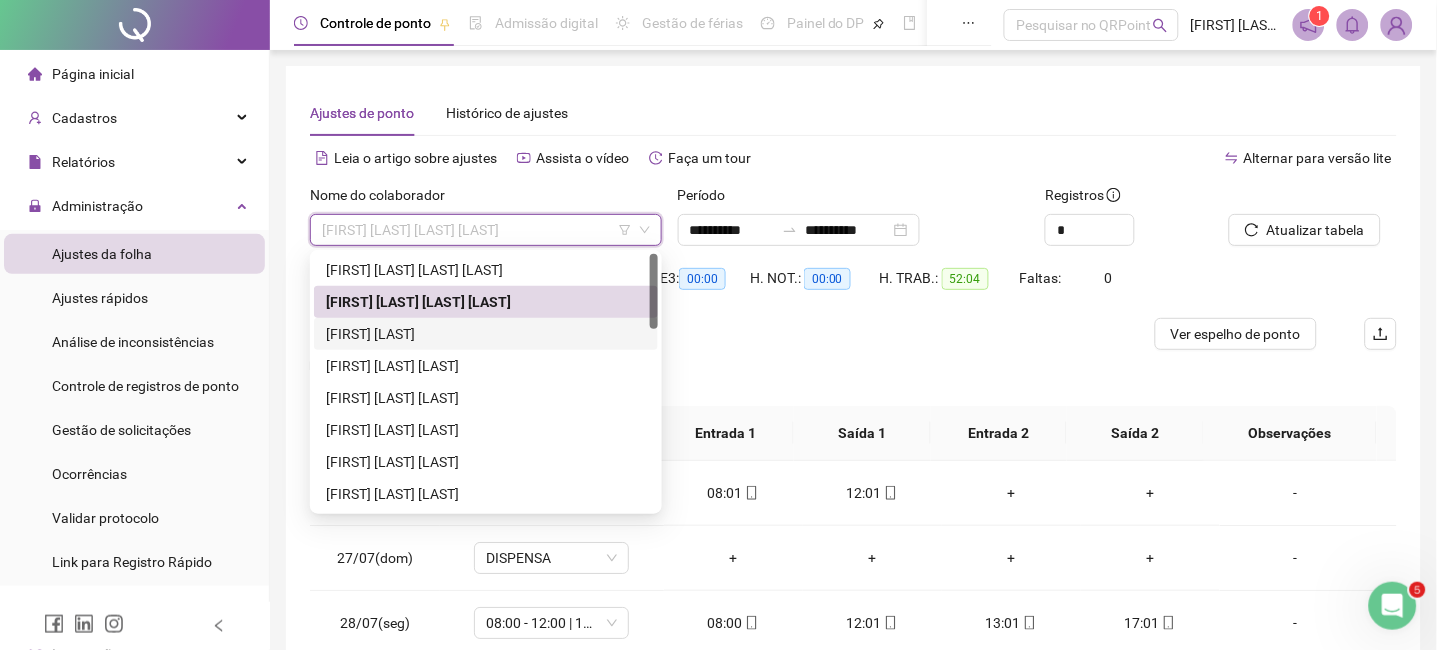 click on "[FIRST] [LAST]" at bounding box center [486, 334] 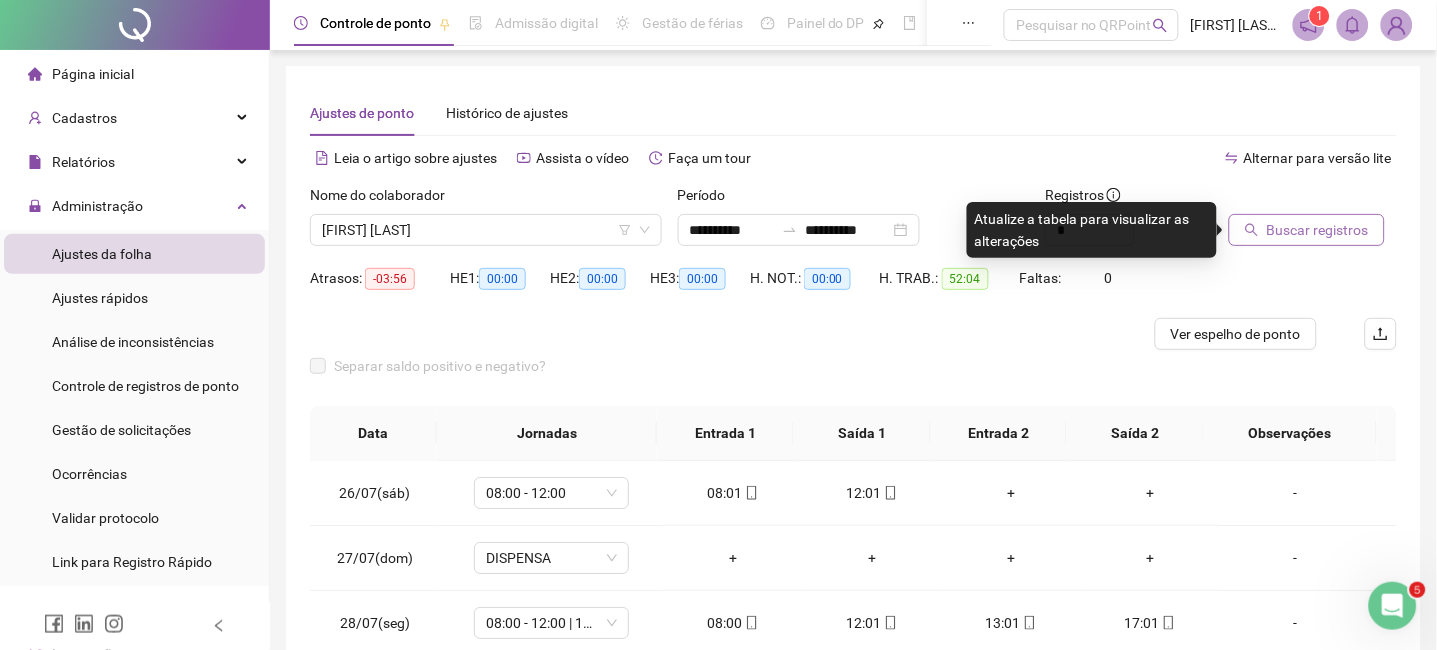 click on "Buscar registros" at bounding box center (1318, 230) 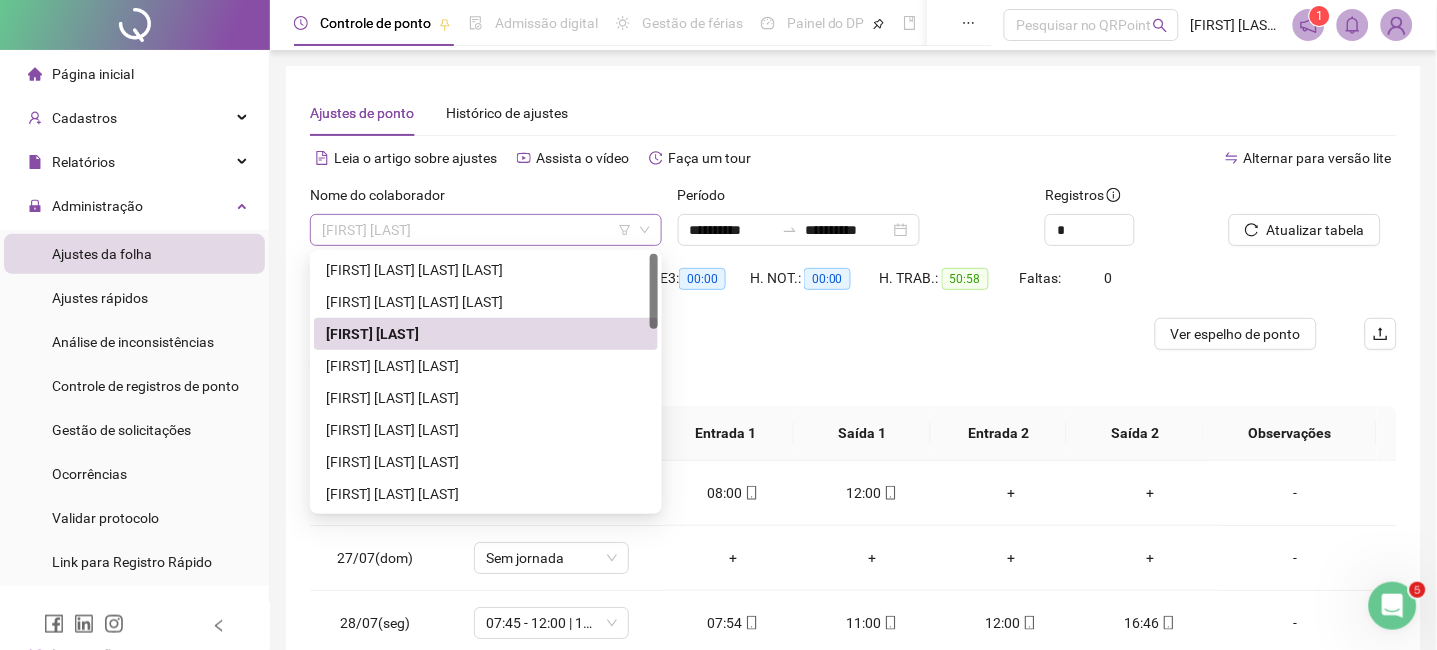 click on "[FIRST] [LAST]" at bounding box center (486, 230) 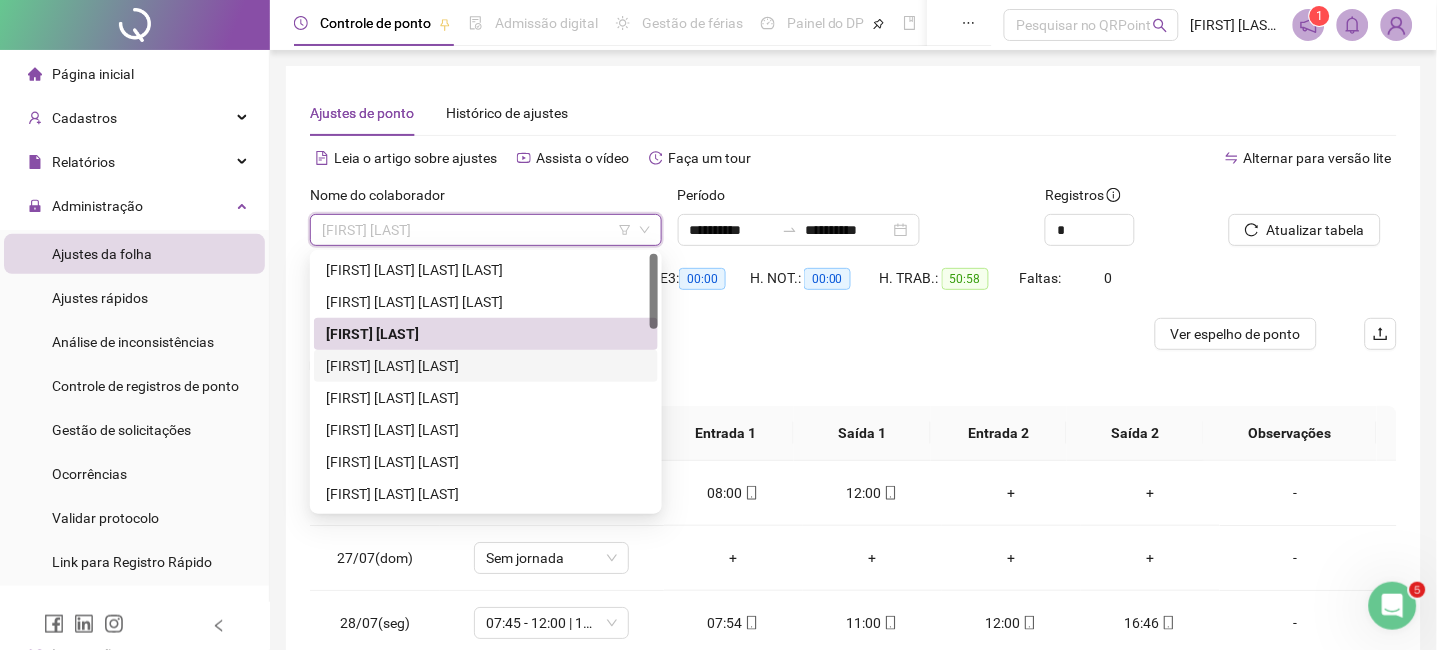 drag, startPoint x: 562, startPoint y: 369, endPoint x: 621, endPoint y: 342, distance: 64.884514 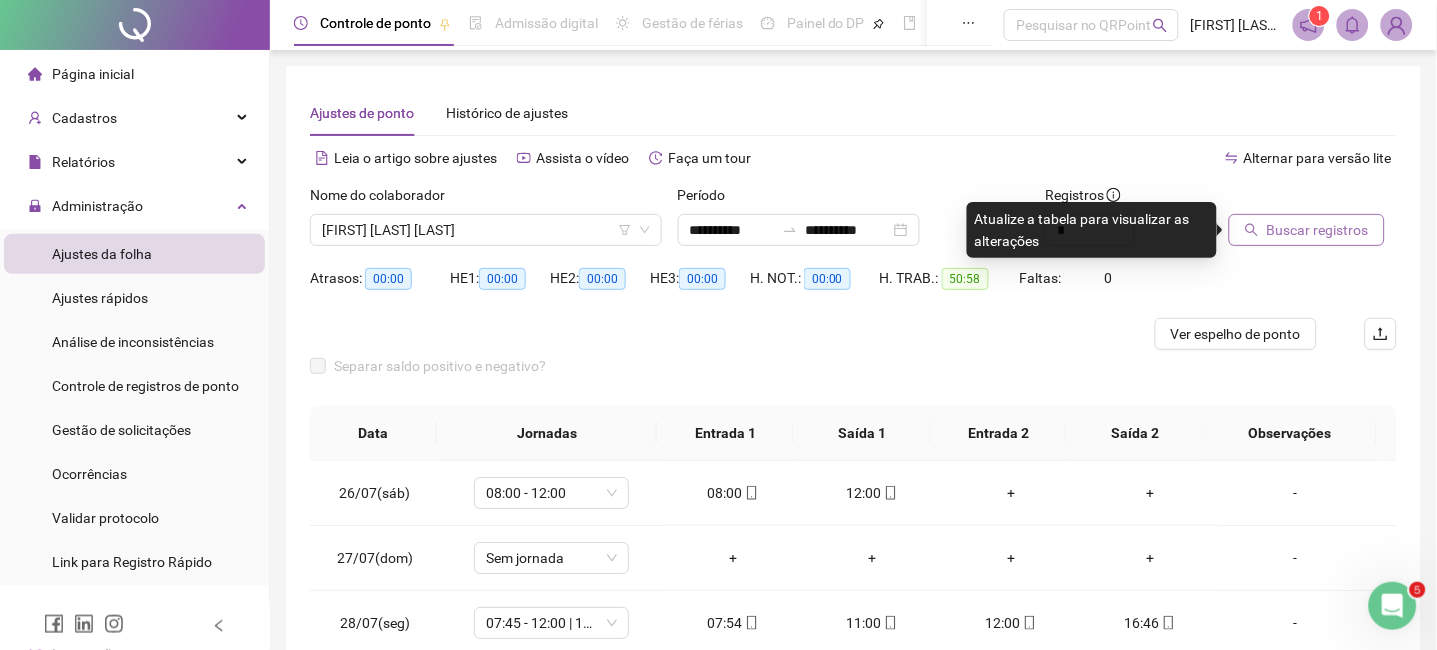 click on "Buscar registros" at bounding box center (1318, 230) 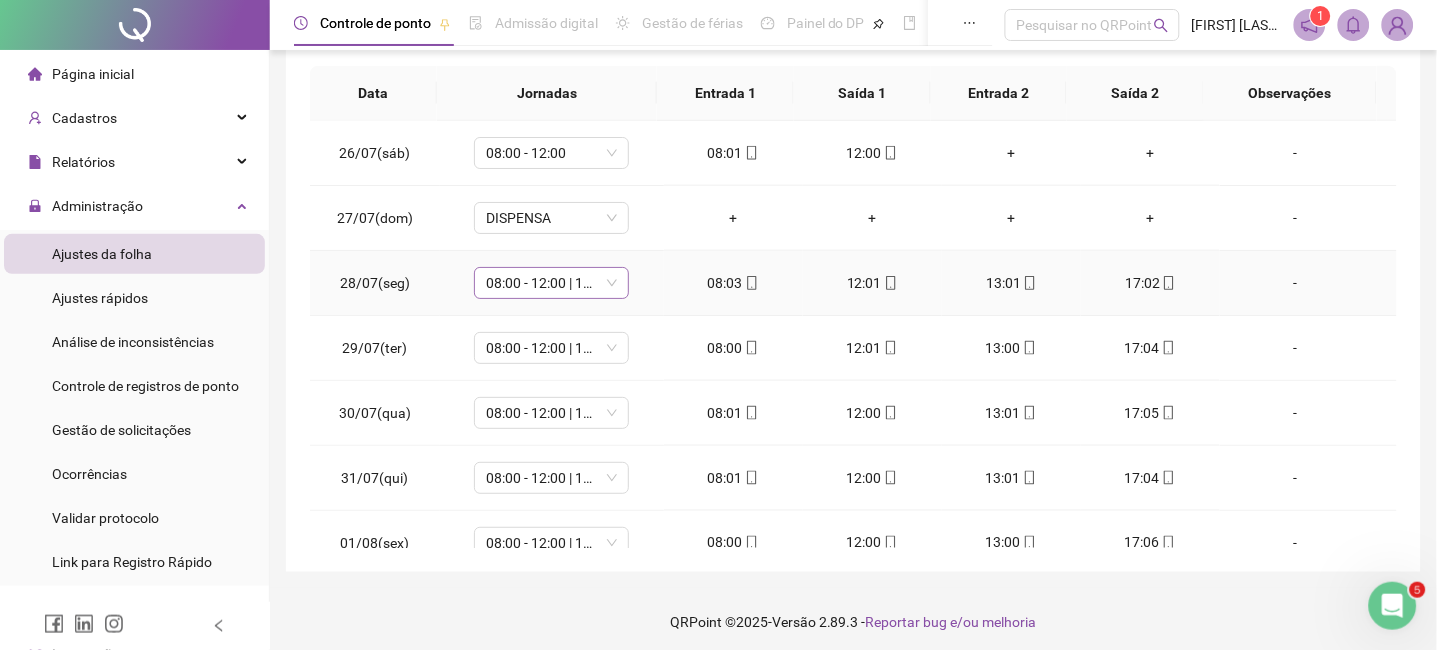 scroll, scrollTop: 347, scrollLeft: 0, axis: vertical 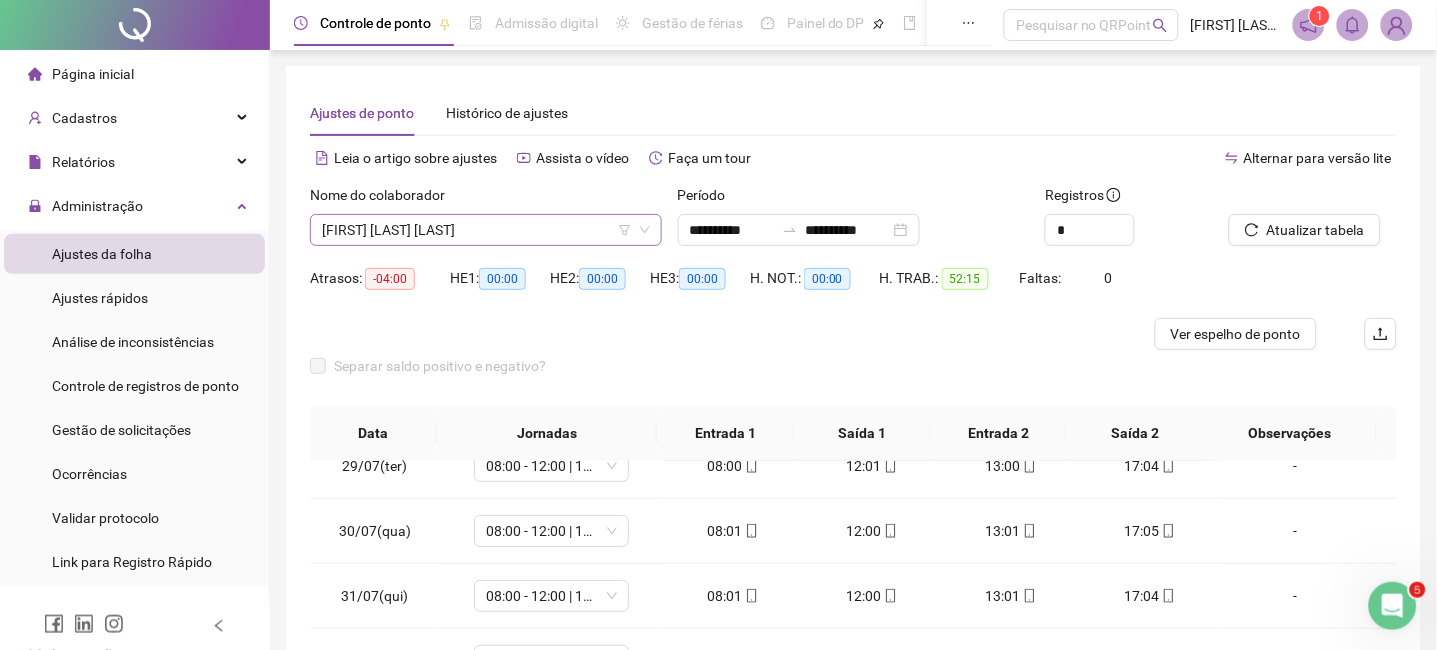 click on "[FIRST] [LAST] [LAST]" at bounding box center (486, 230) 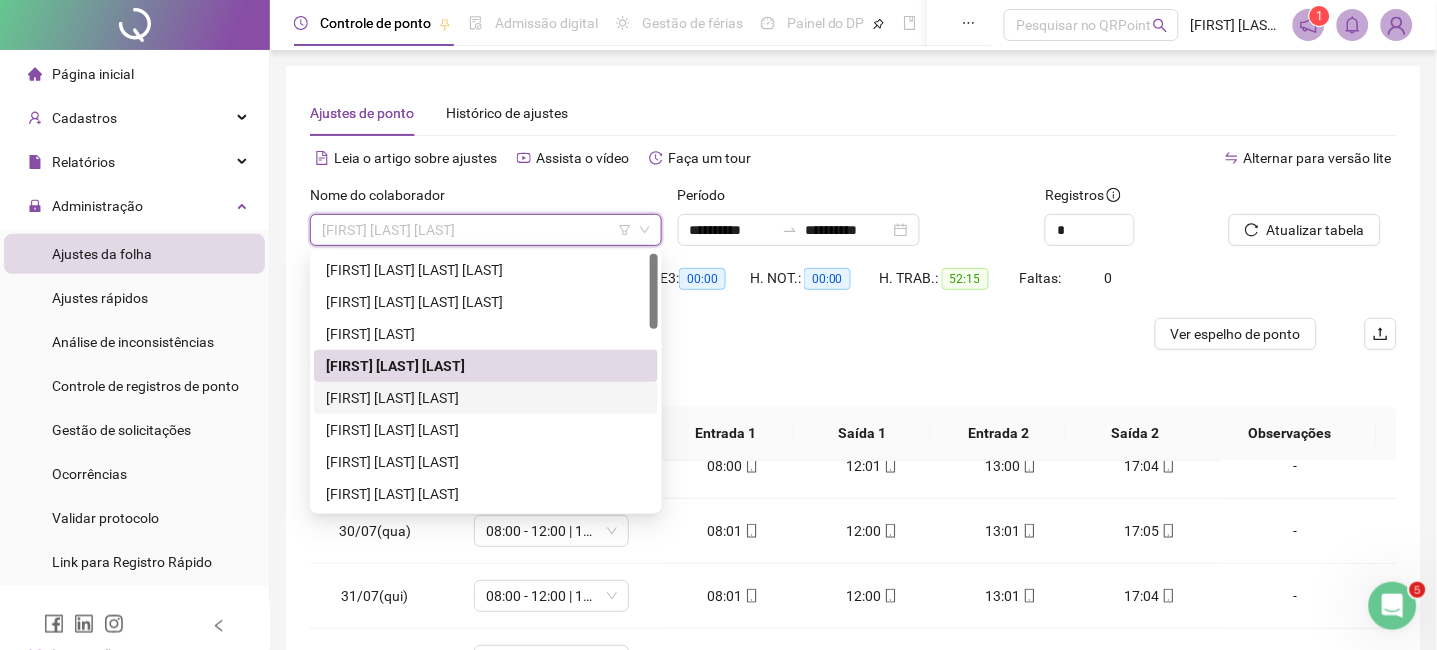 click on "[FIRST] [LAST] [LAST]" at bounding box center (486, 398) 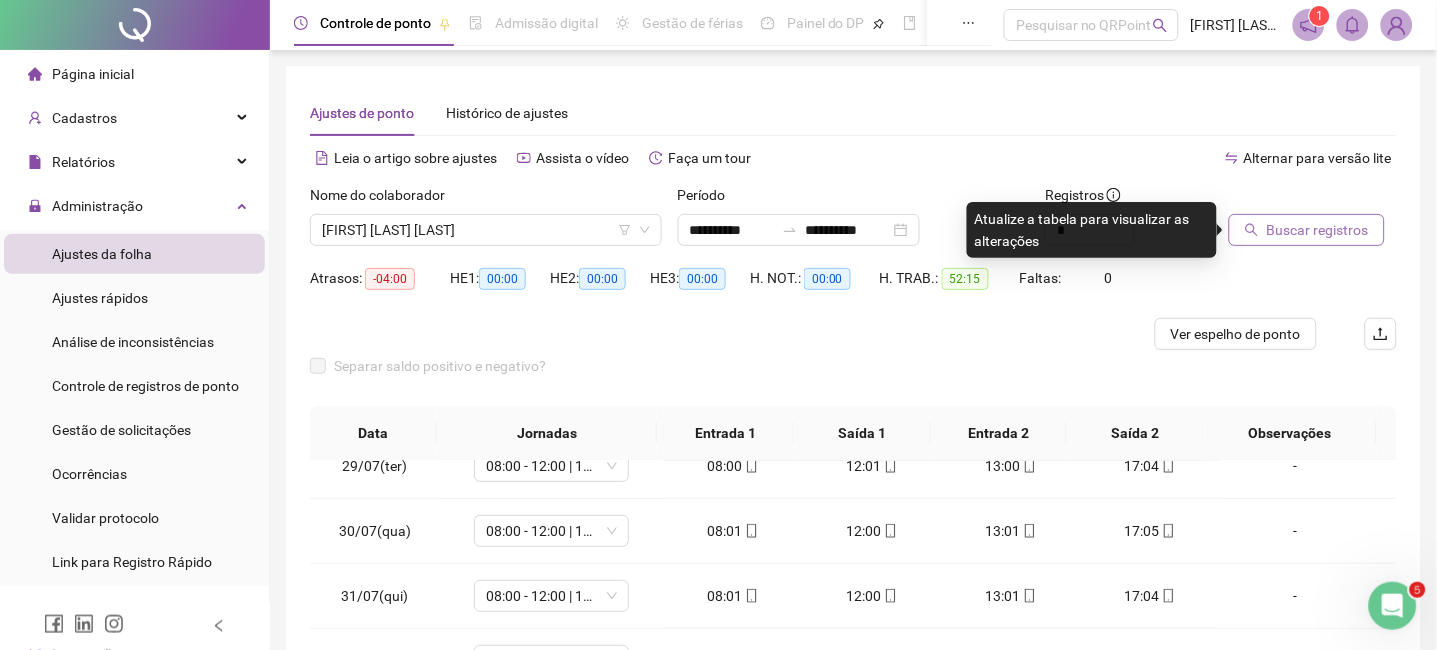 click on "Buscar registros" at bounding box center (1318, 230) 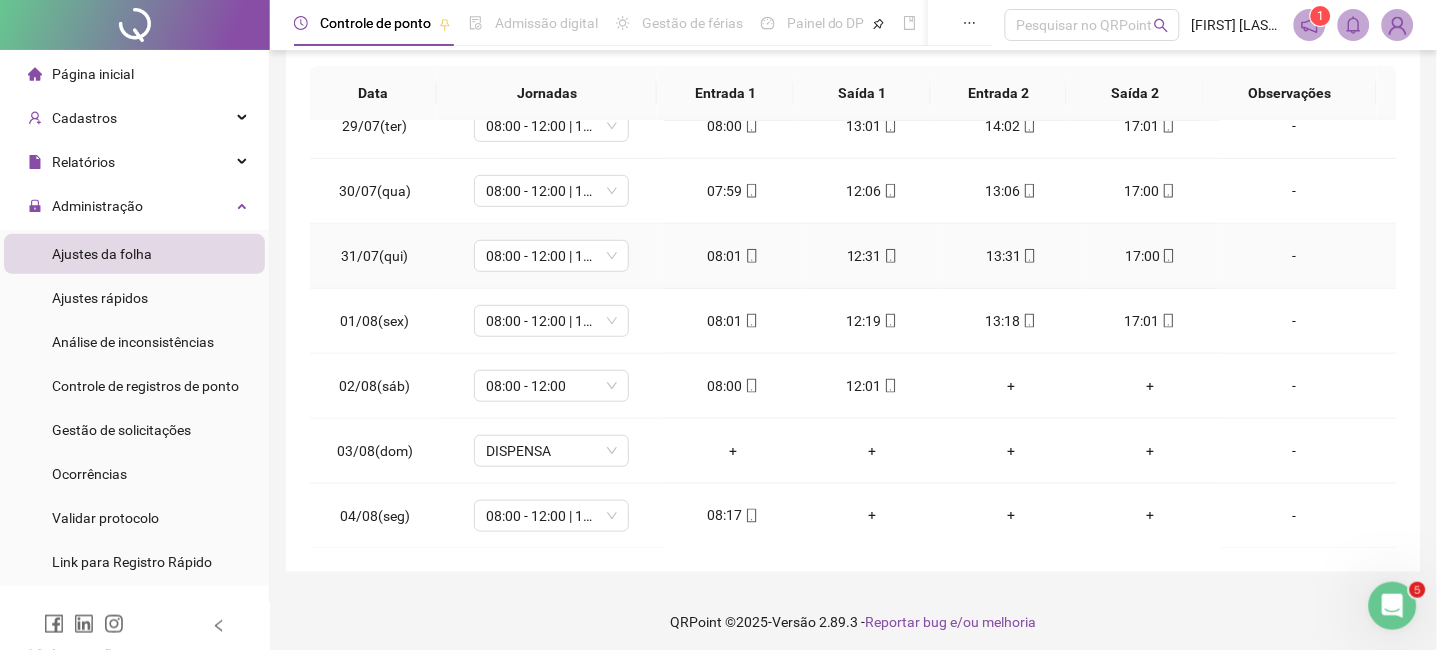 scroll, scrollTop: 347, scrollLeft: 0, axis: vertical 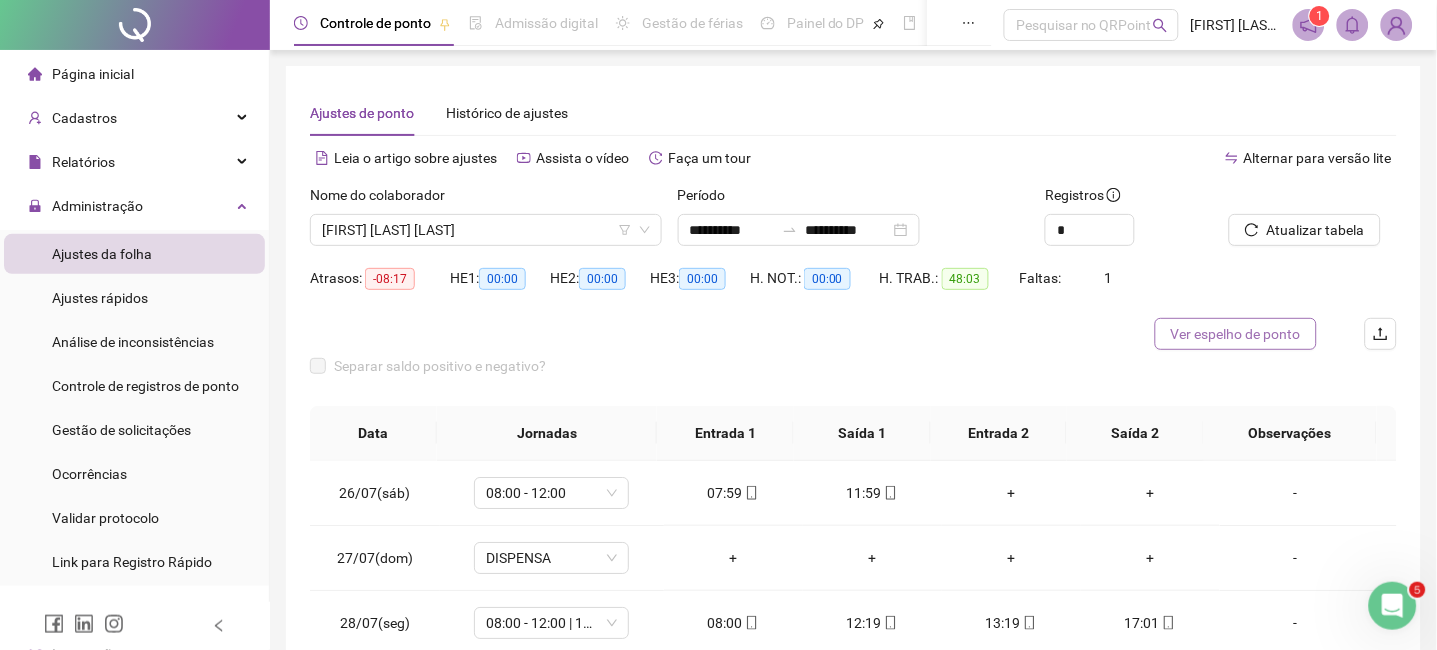 click on "Ver espelho de ponto" at bounding box center (1236, 334) 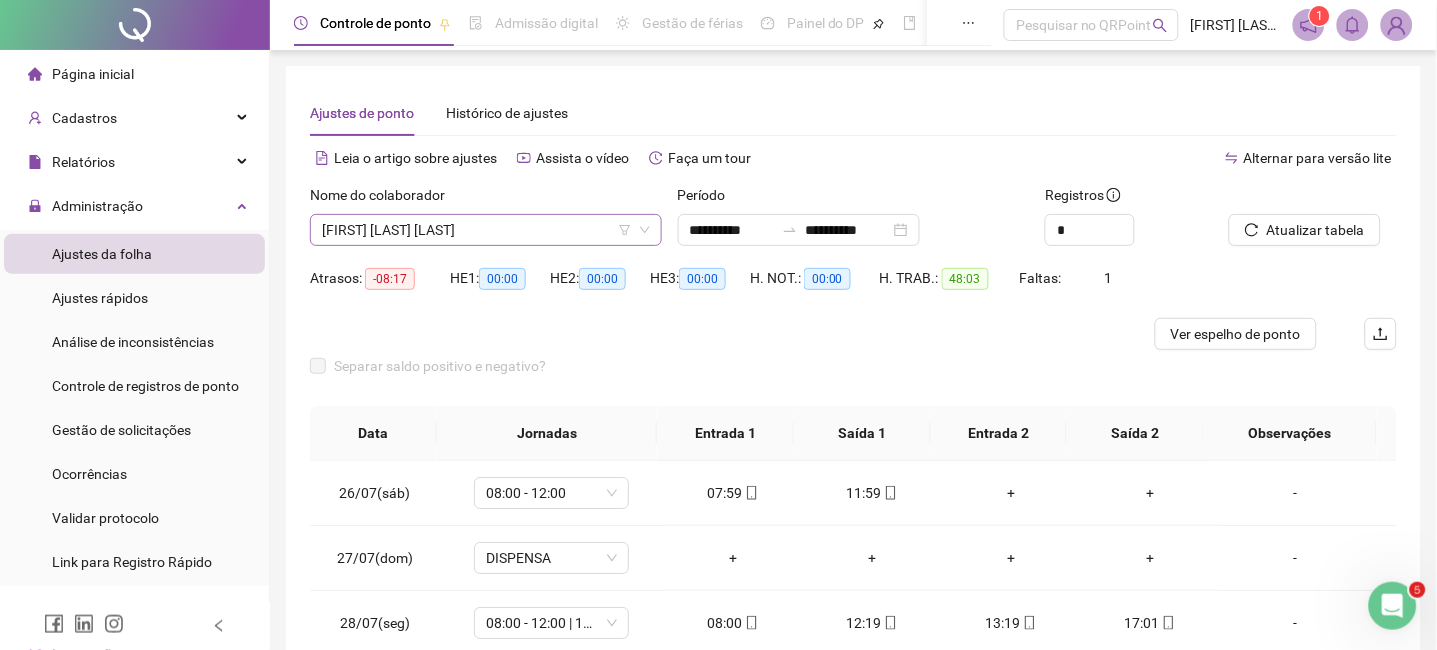 click on "[FIRST] [LAST] [LAST]" at bounding box center (486, 230) 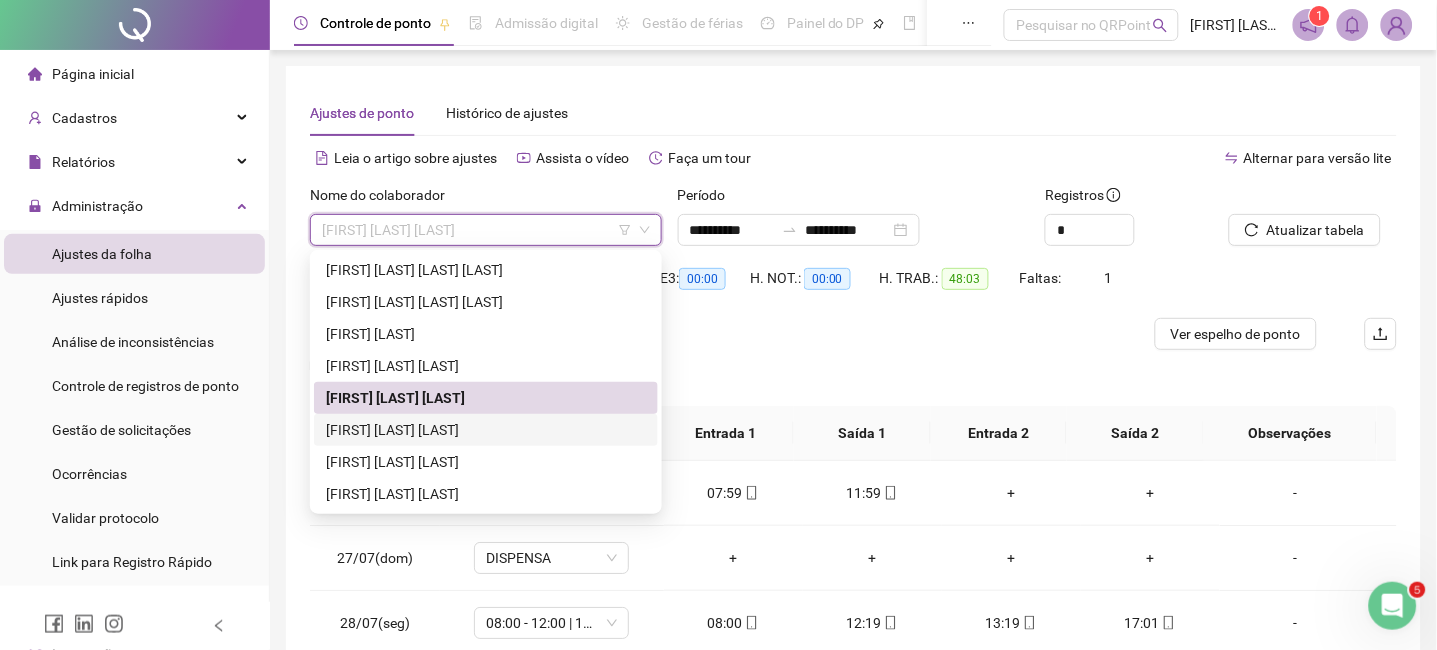 click on "[FIRST] [LAST] [LAST]" at bounding box center (486, 430) 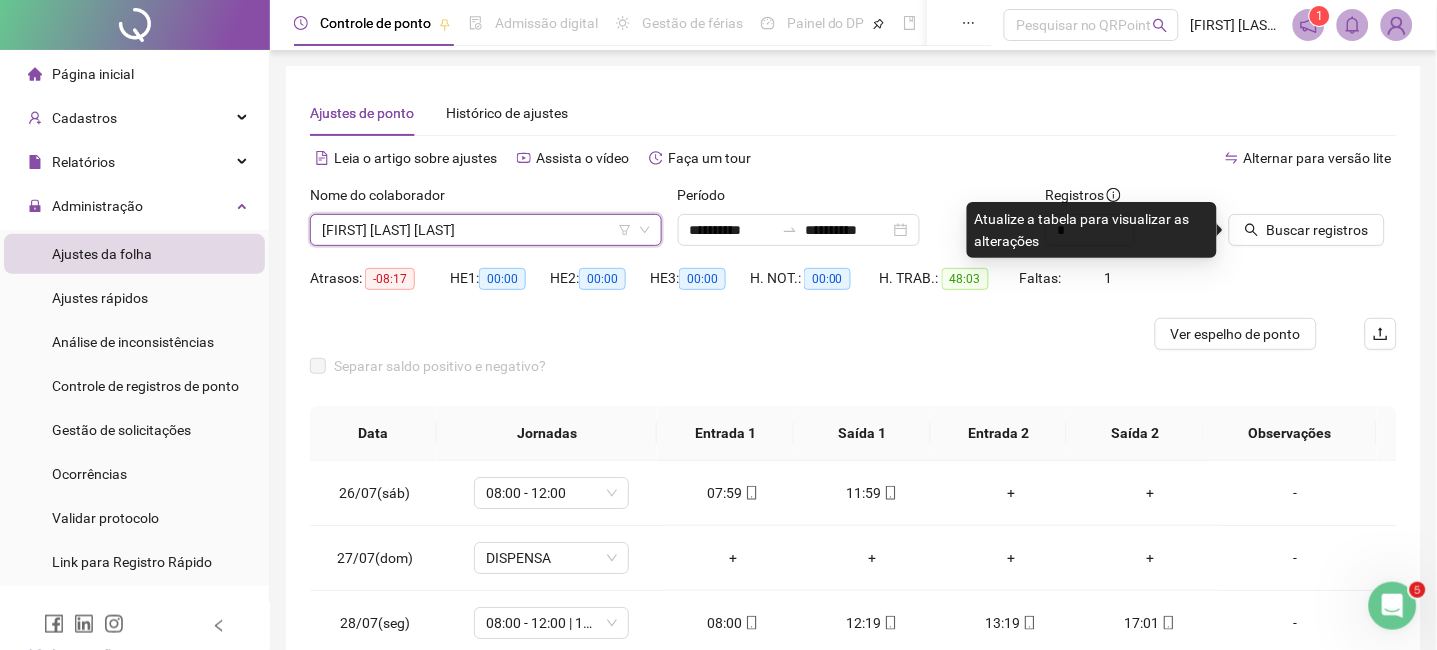 click on "[FIRST] [LAST] [LAST]" at bounding box center [486, 230] 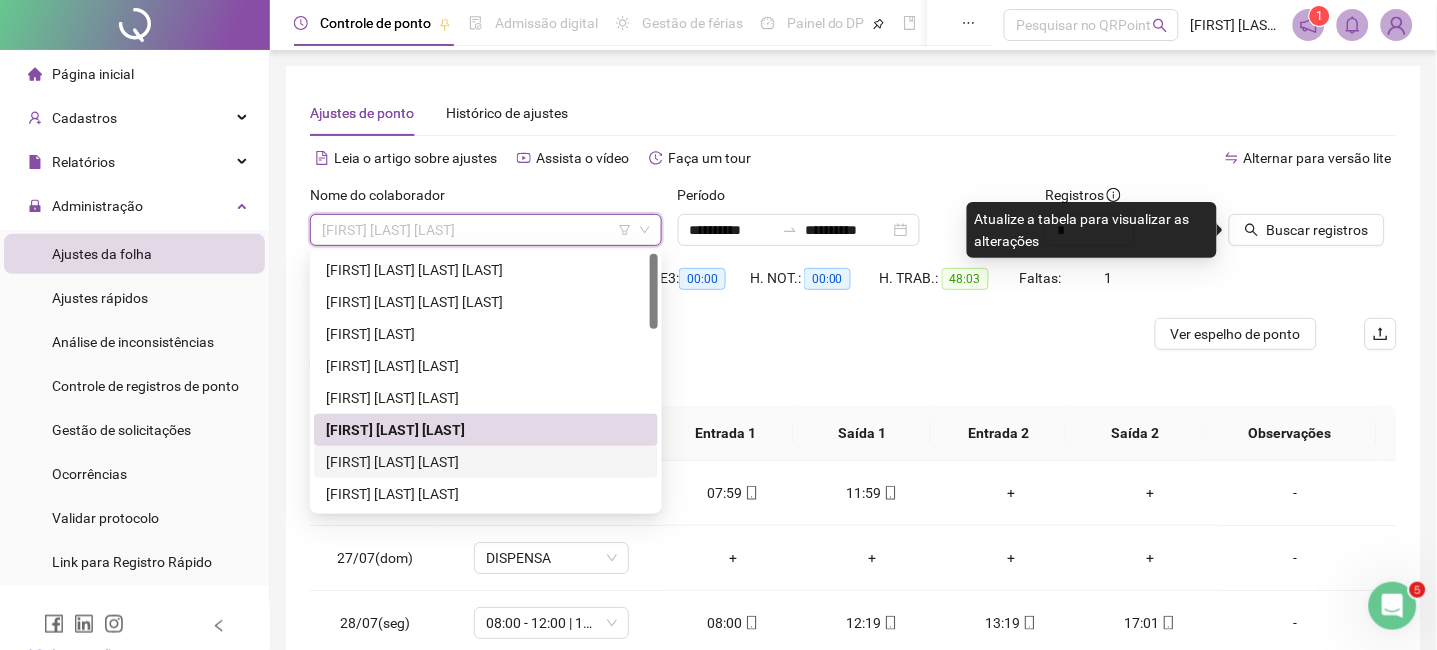 drag, startPoint x: 558, startPoint y: 456, endPoint x: 570, endPoint y: 457, distance: 12.0415945 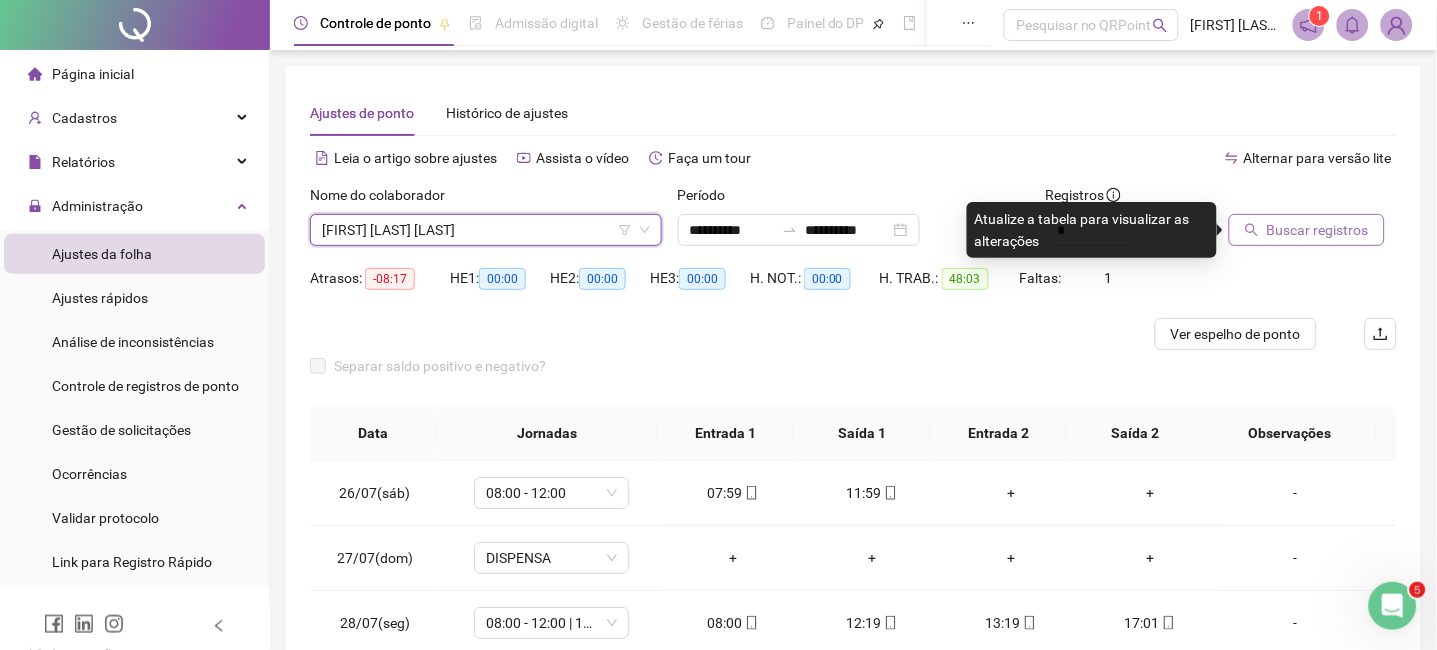 click on "Buscar registros" at bounding box center (1318, 230) 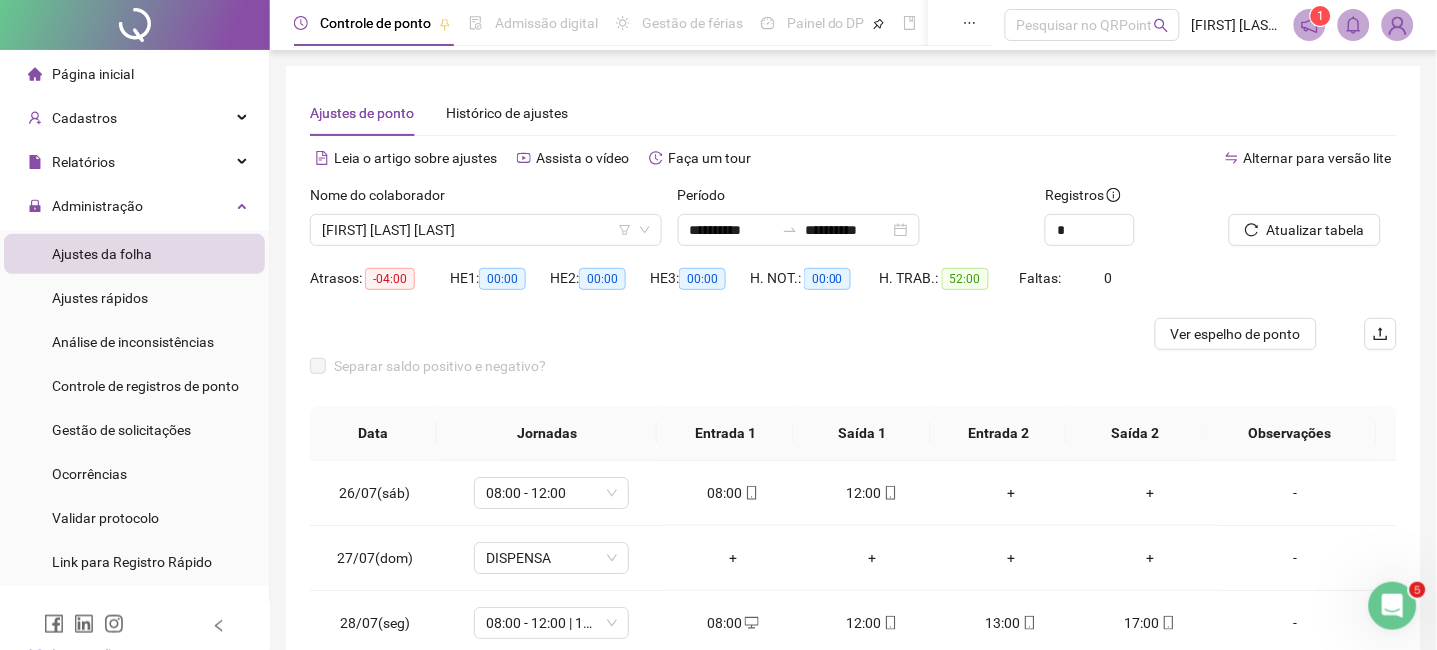 scroll, scrollTop: 133, scrollLeft: 0, axis: vertical 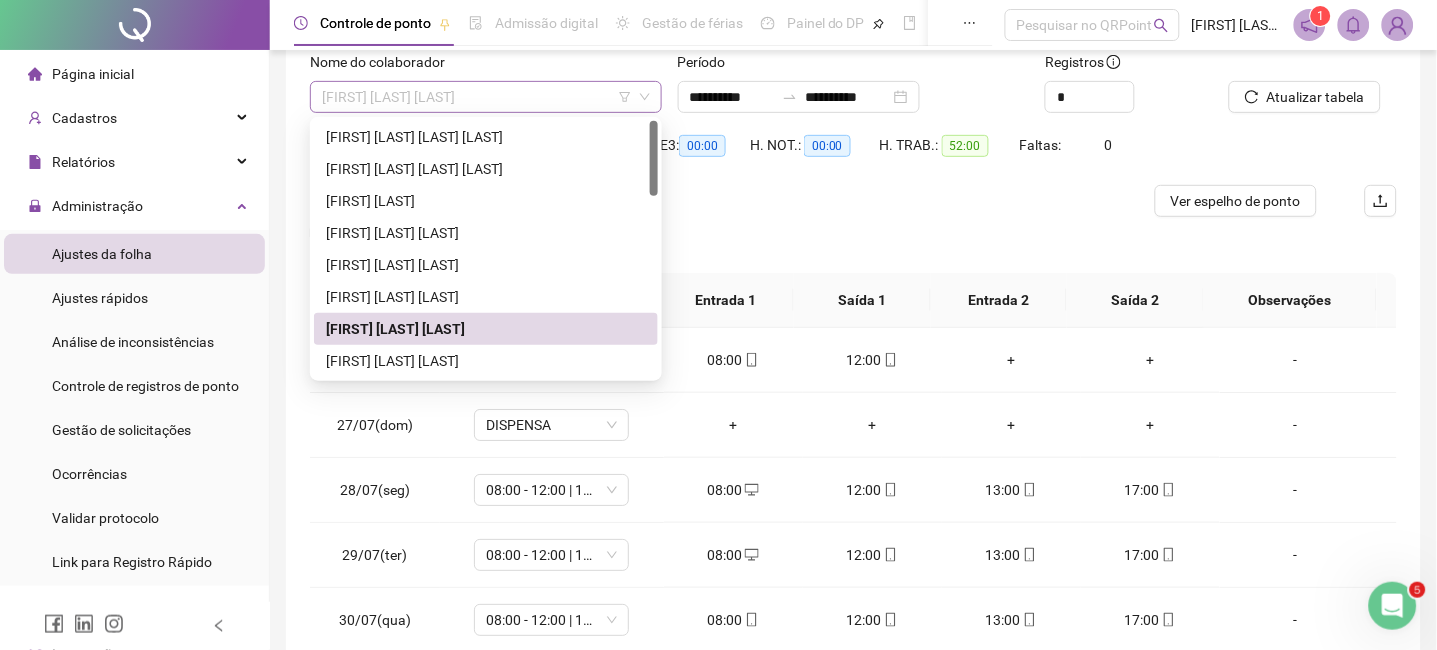 click on "[FIRST] [LAST] [LAST]" at bounding box center (486, 97) 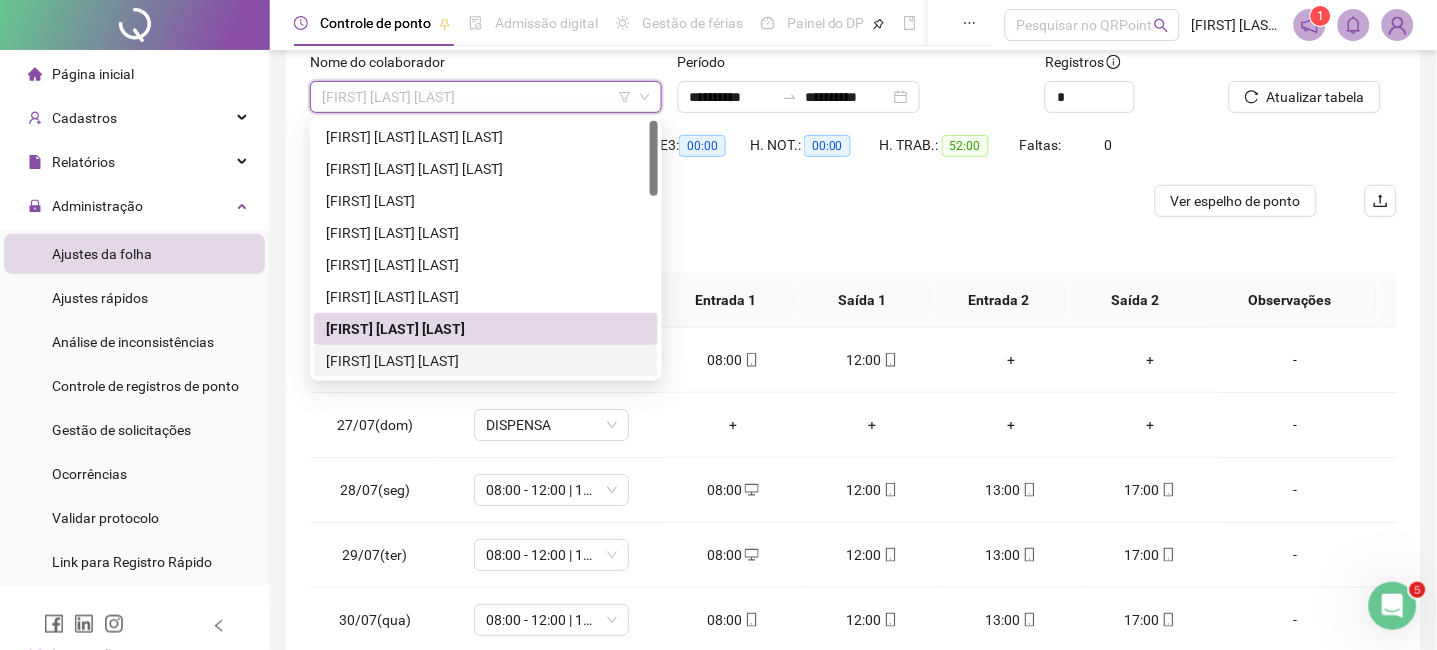 drag, startPoint x: 554, startPoint y: 370, endPoint x: 562, endPoint y: 358, distance: 14.422205 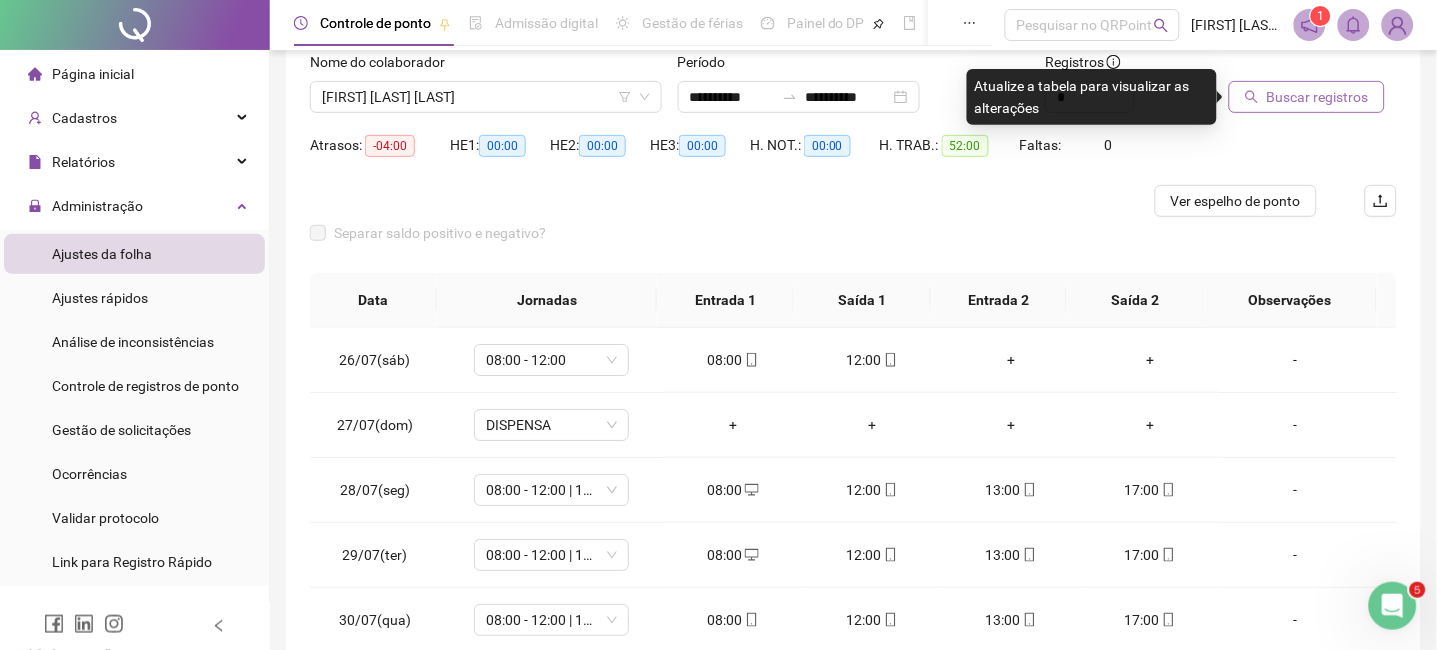 click on "Buscar registros" at bounding box center [1318, 97] 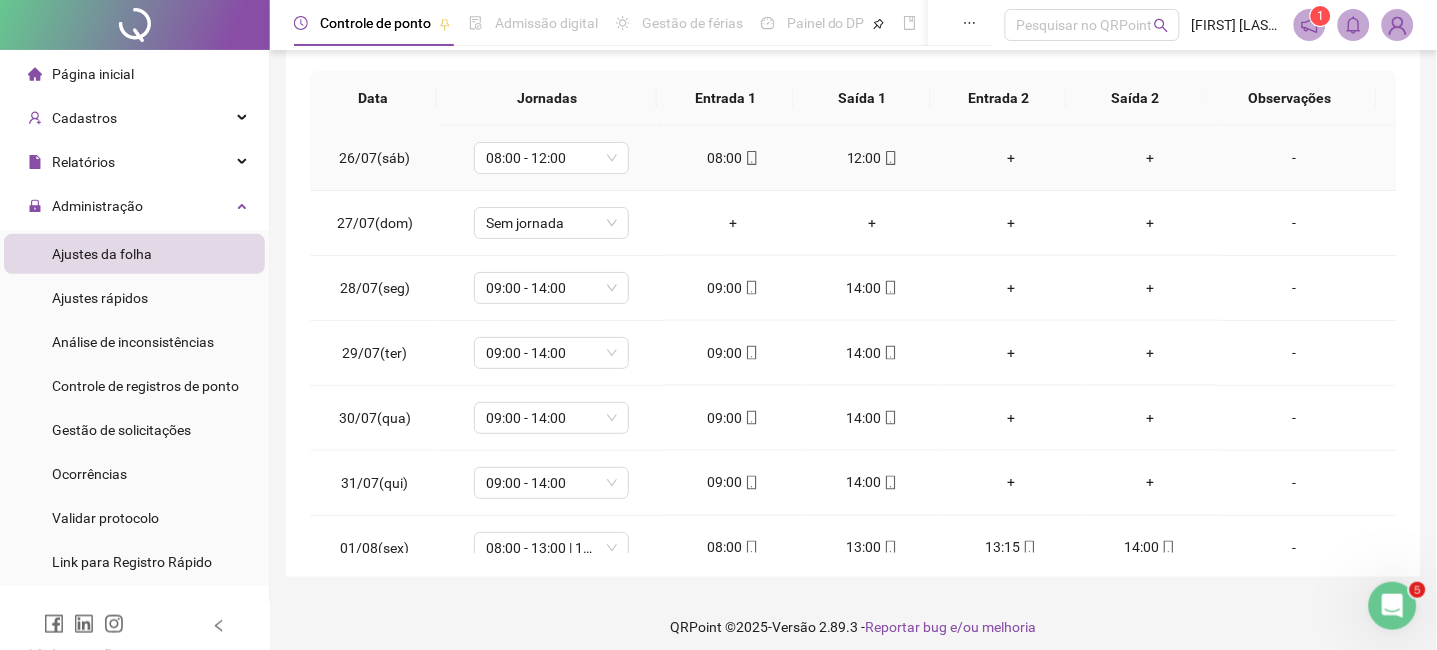 scroll, scrollTop: 371, scrollLeft: 0, axis: vertical 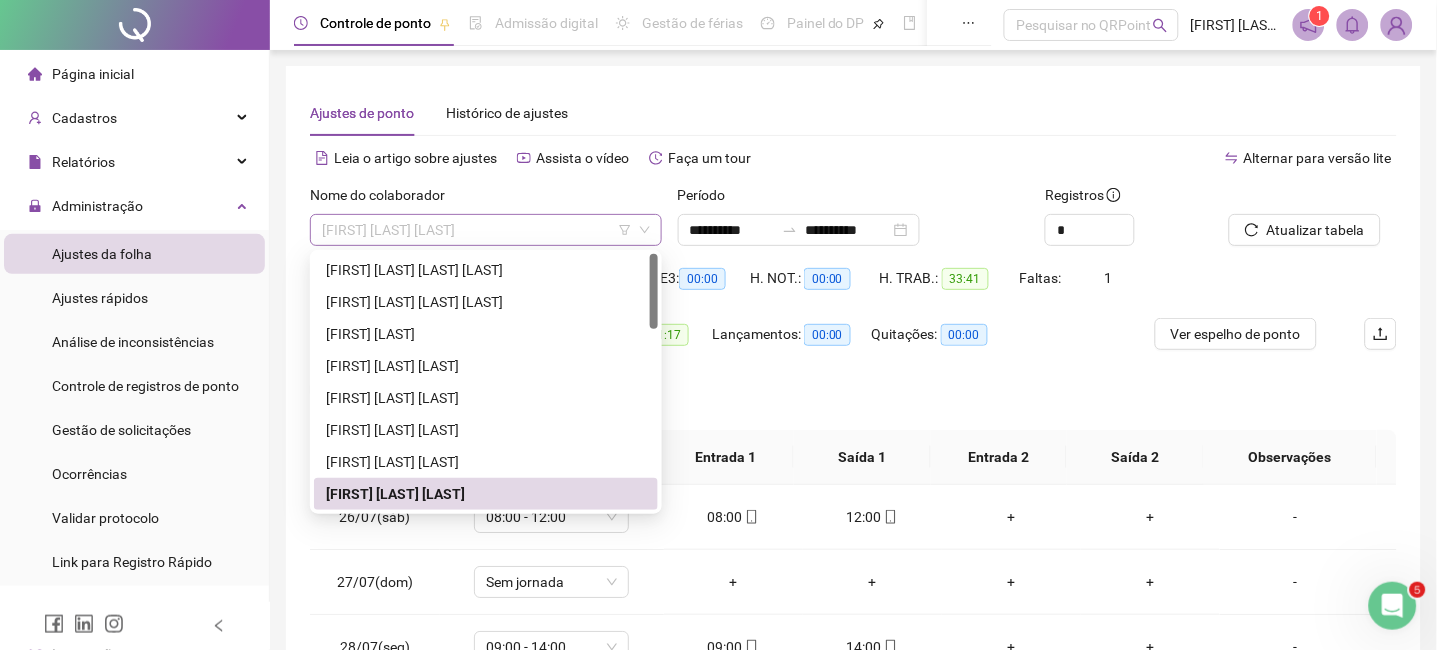 click on "[FIRST] [LAST] [LAST]" at bounding box center (486, 230) 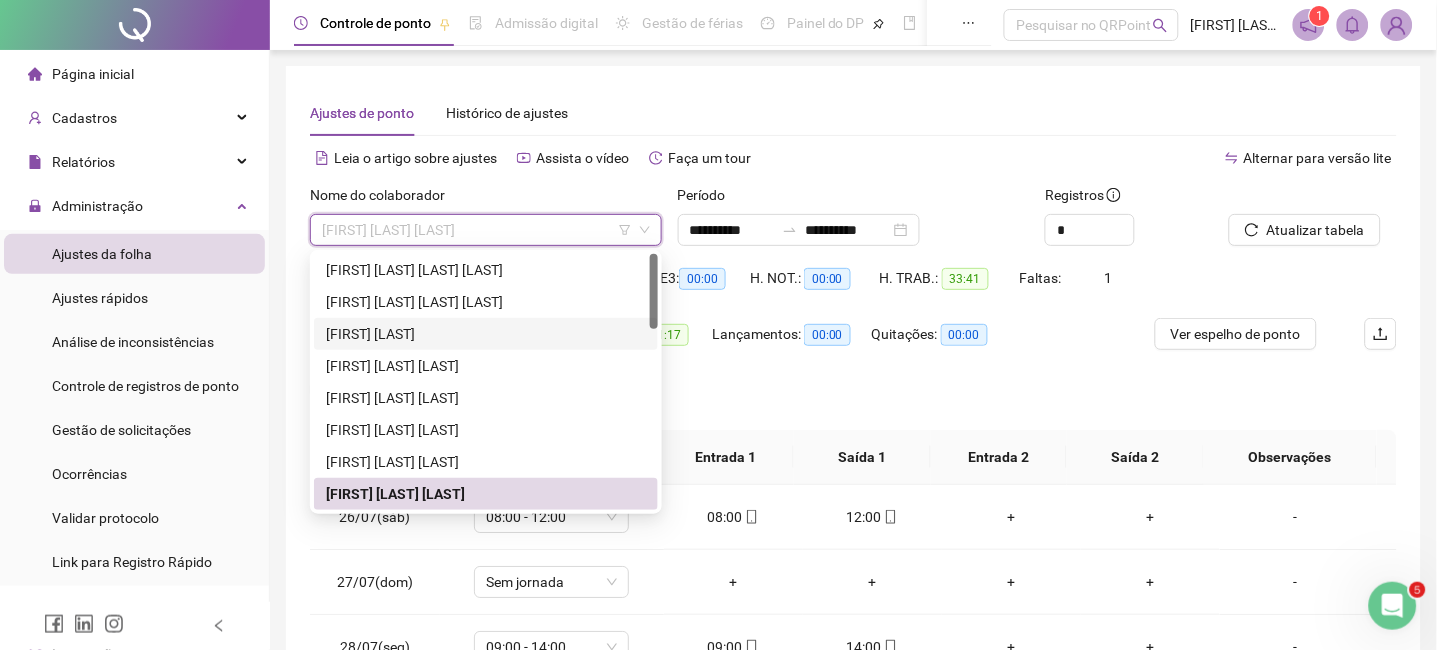 scroll, scrollTop: 133, scrollLeft: 0, axis: vertical 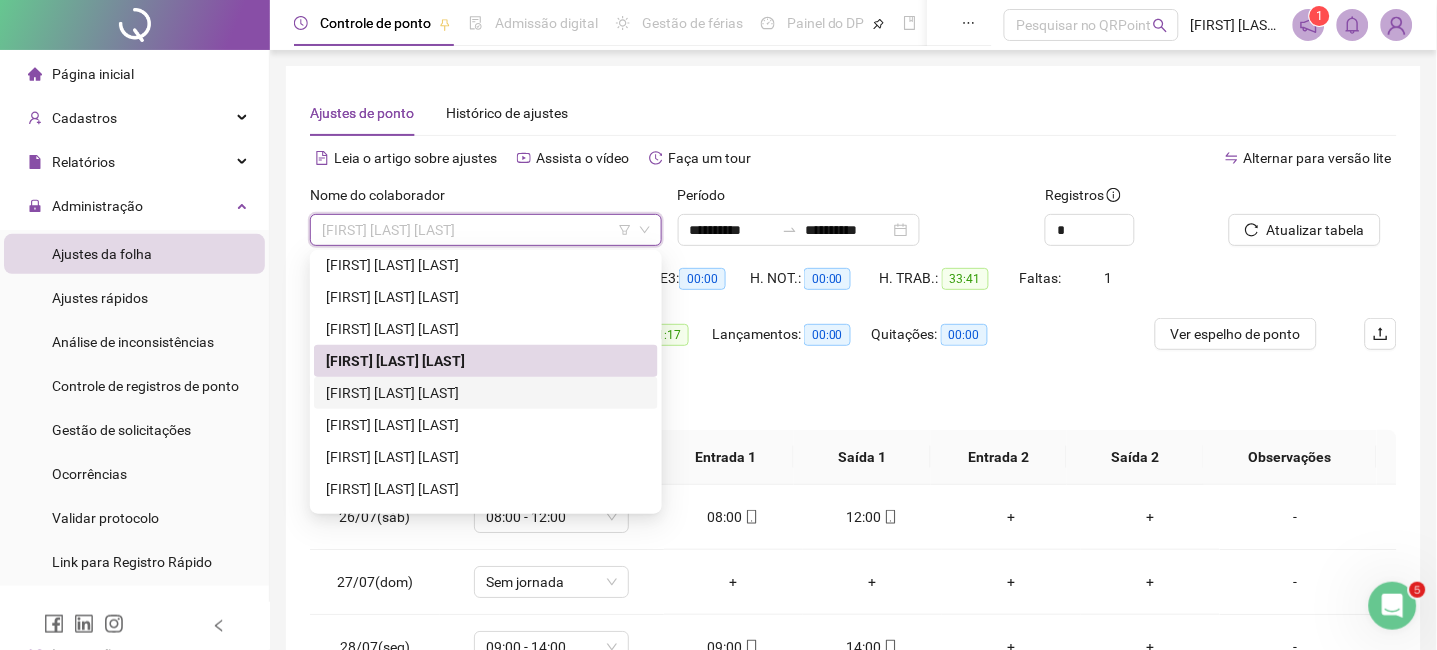 click on "[FIRST] [LAST] [LAST]" at bounding box center [486, 393] 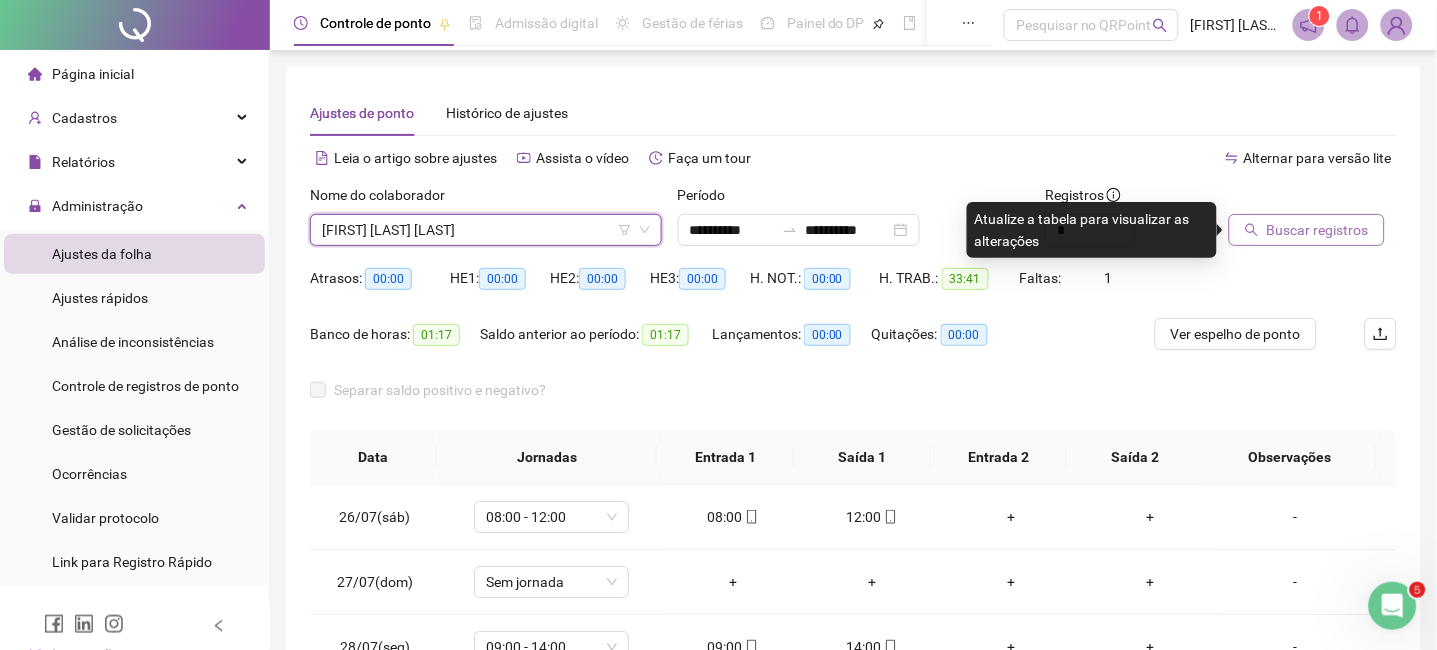 click on "Buscar registros" at bounding box center (1307, 230) 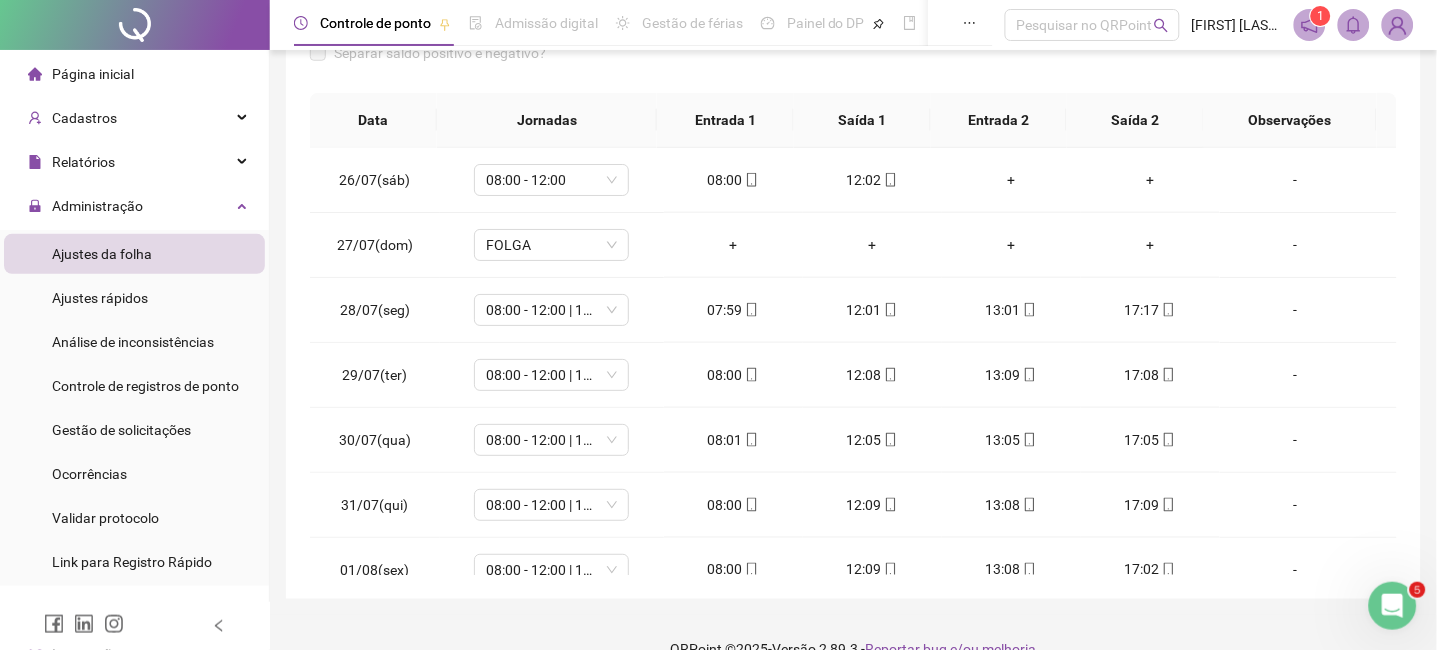 scroll, scrollTop: 347, scrollLeft: 0, axis: vertical 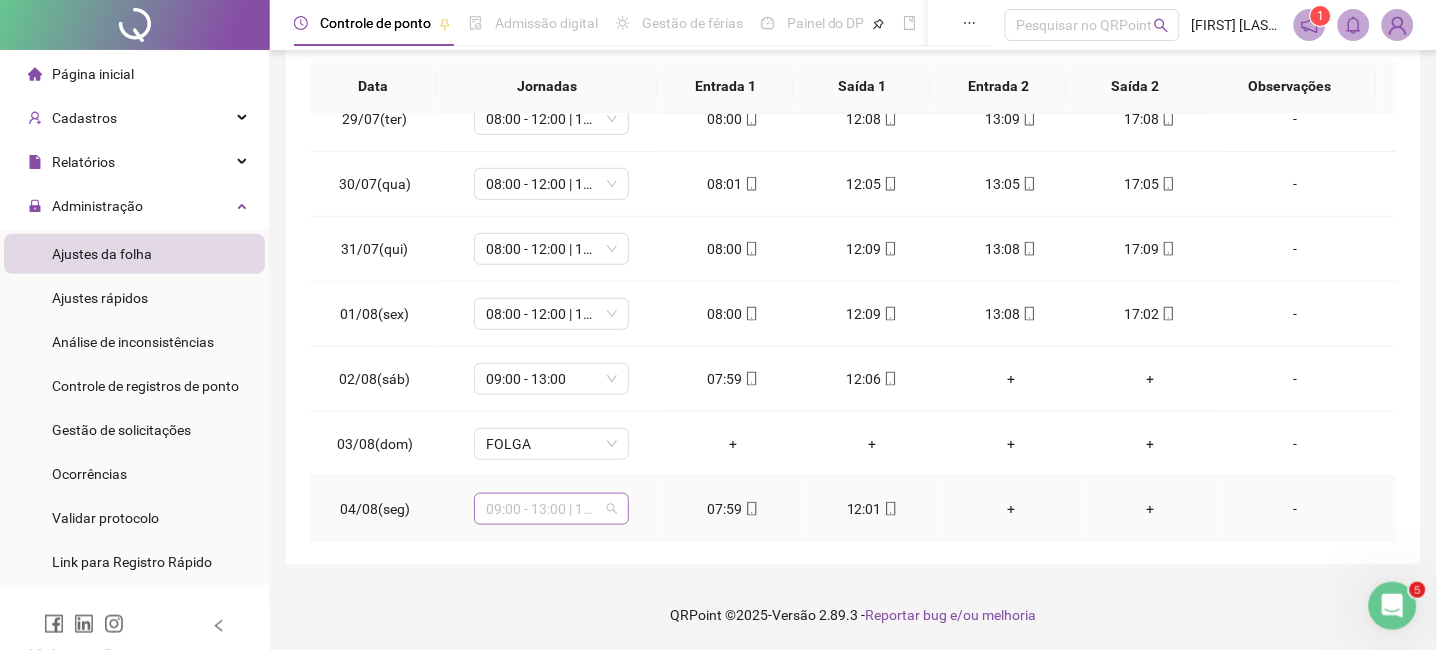 click on "09:00 - 13:00 | 14:00 - 18:00" at bounding box center (551, 509) 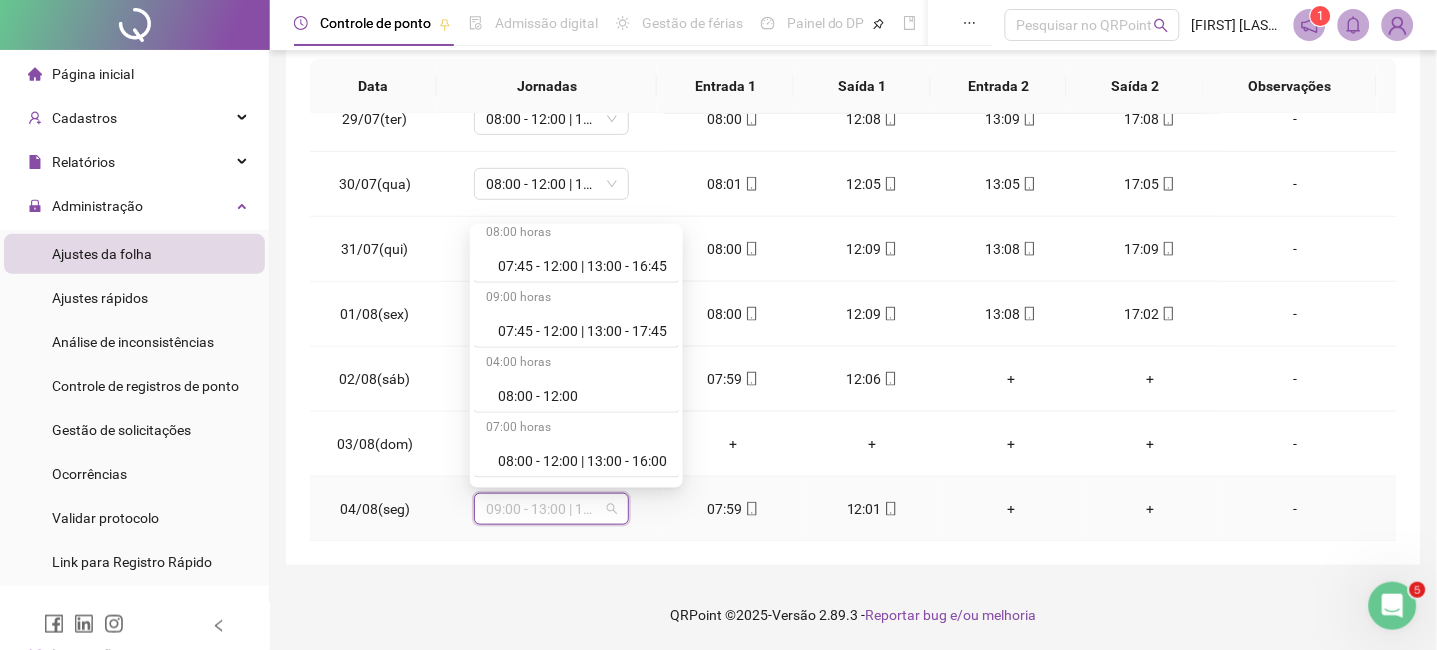 scroll, scrollTop: 533, scrollLeft: 0, axis: vertical 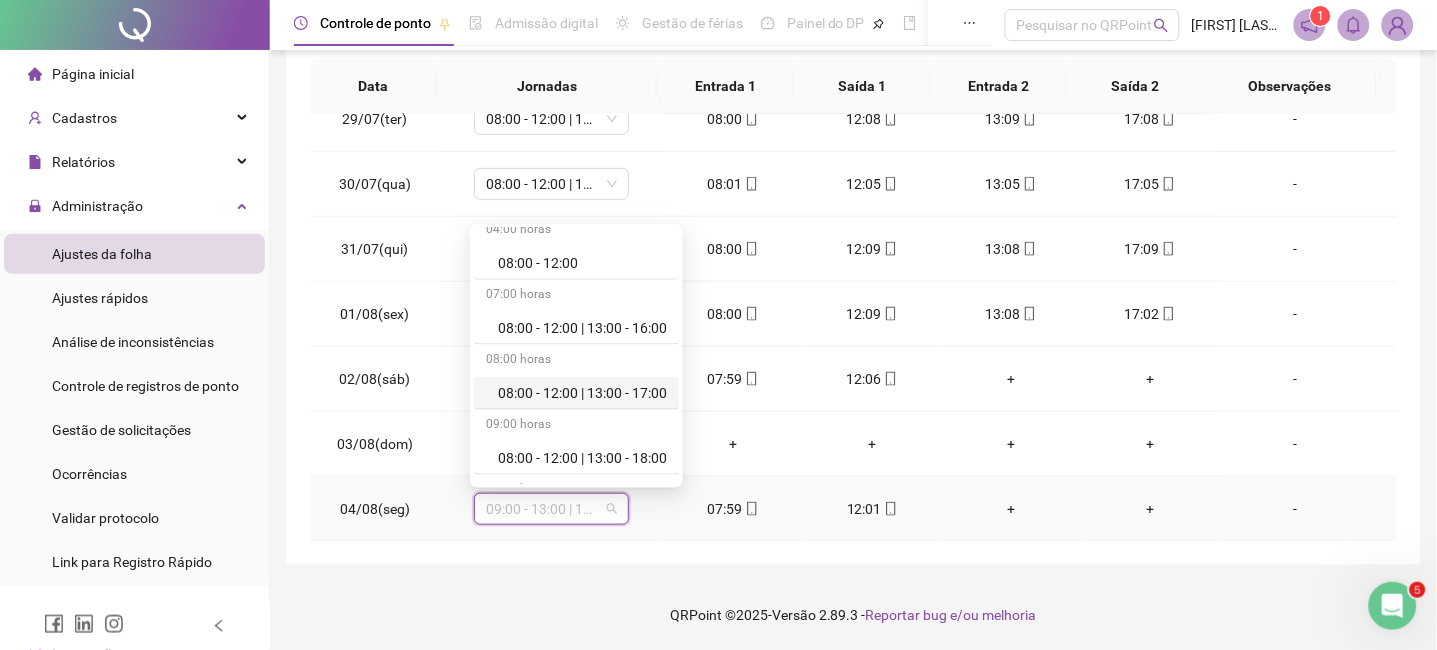 click on "08:00 - 12:00 | 13:00 - 17:00" at bounding box center (582, 393) 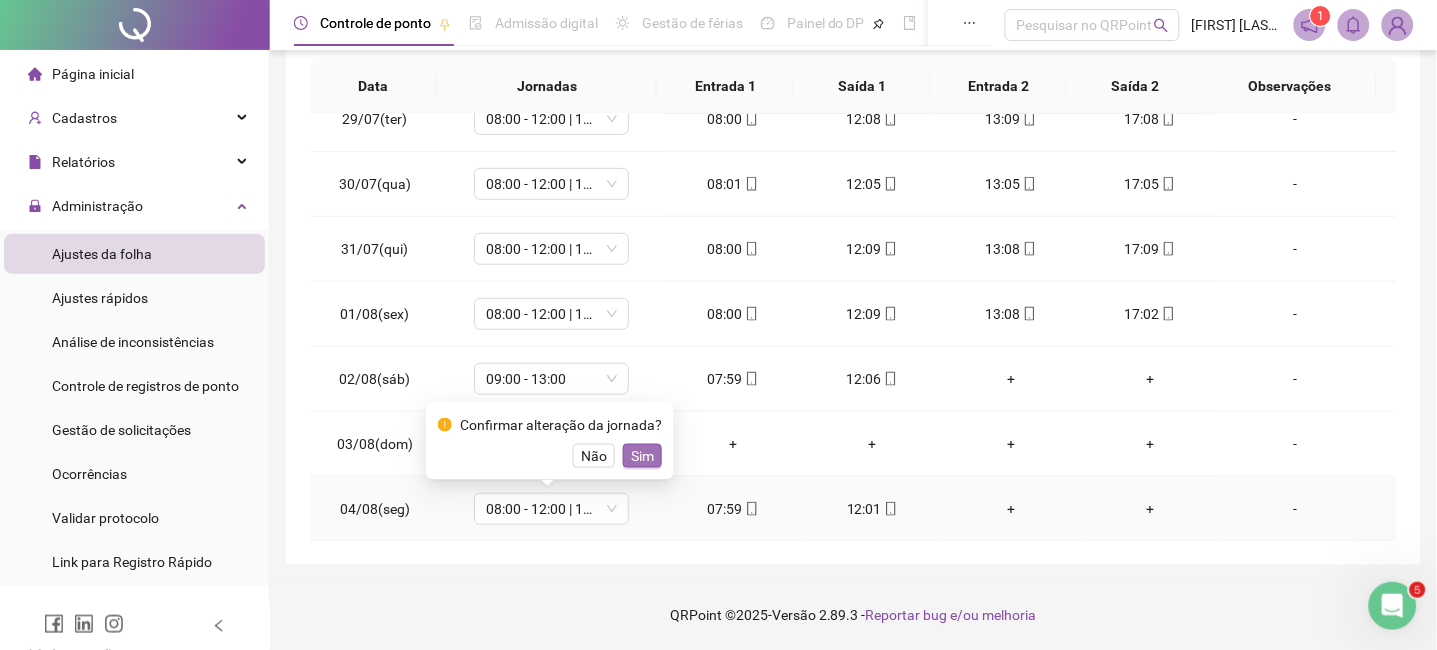 click on "Sim" at bounding box center [642, 456] 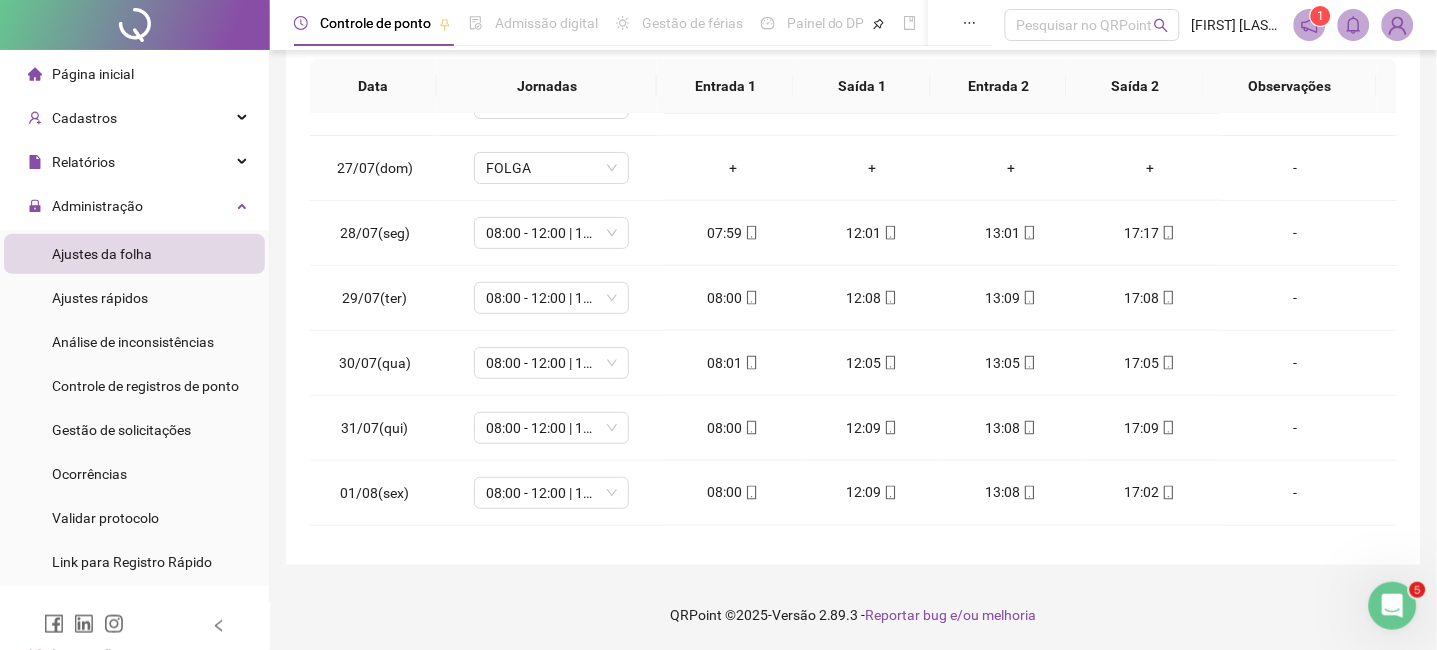 scroll, scrollTop: 0, scrollLeft: 0, axis: both 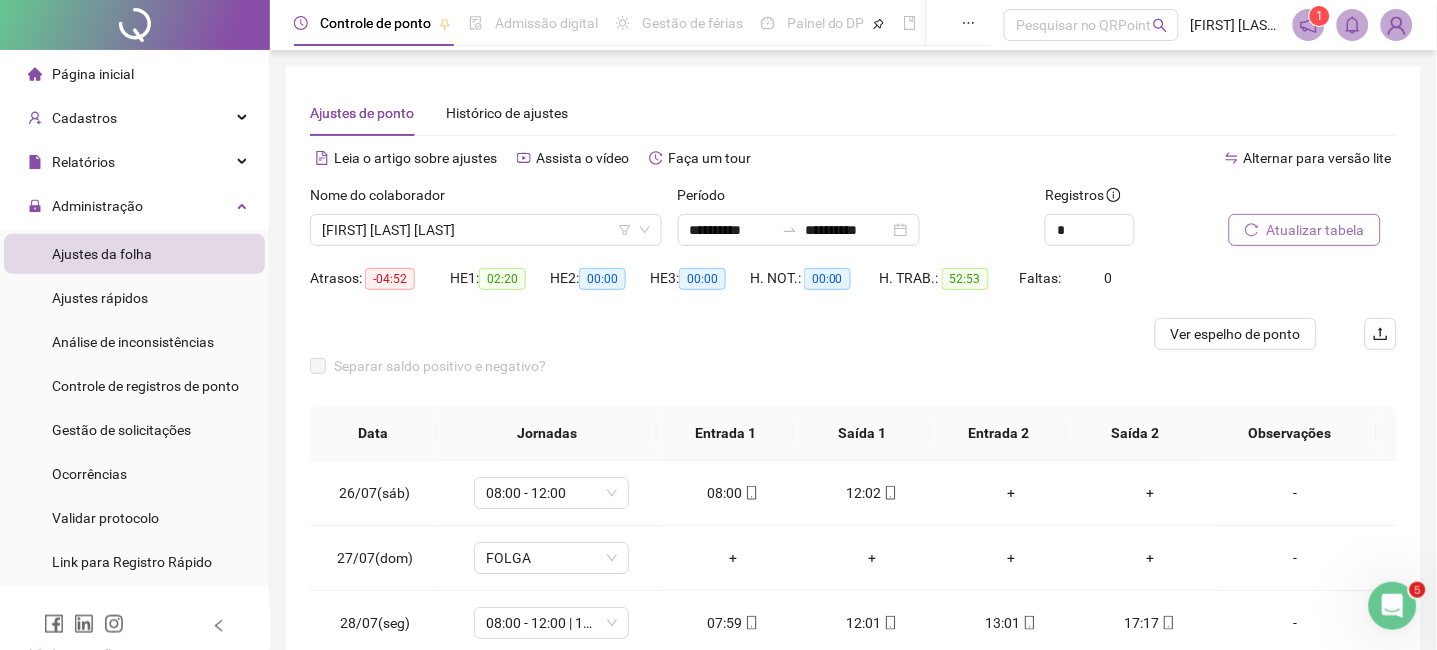 click on "Atualizar tabela" at bounding box center (1316, 230) 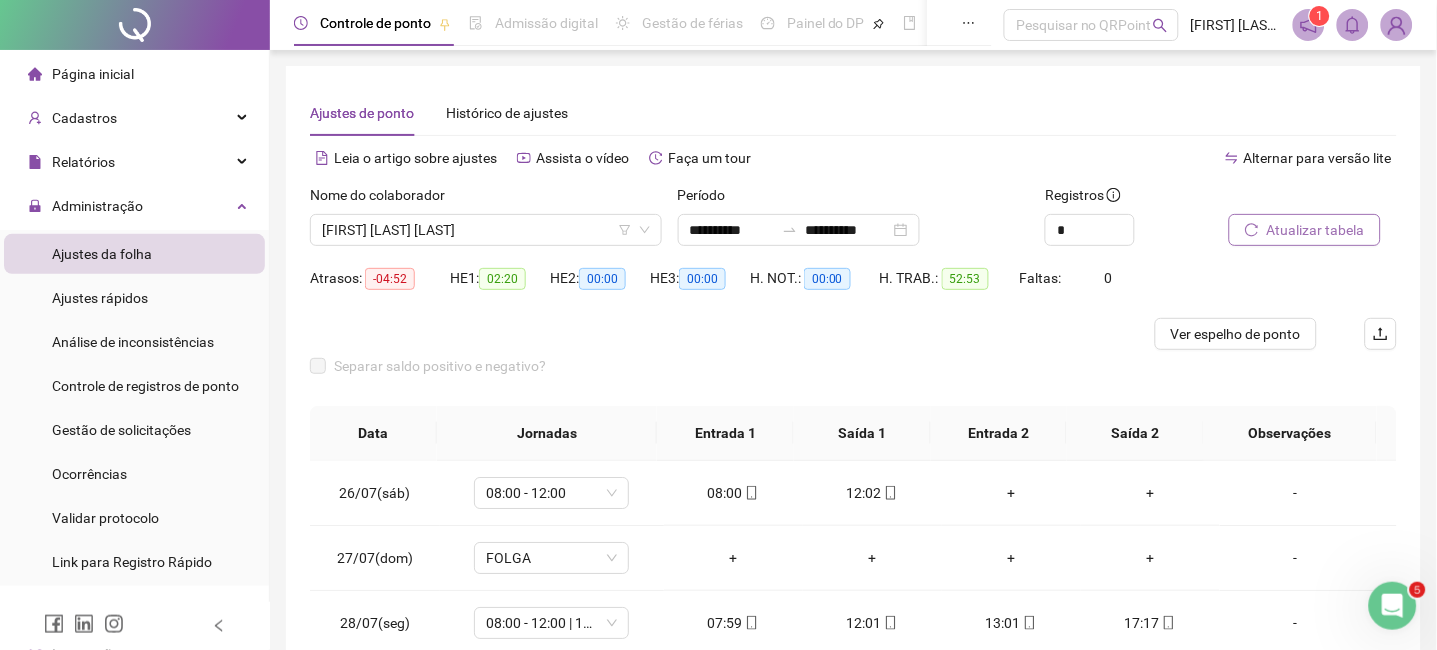 click on "Atualizar tabela" at bounding box center (1316, 230) 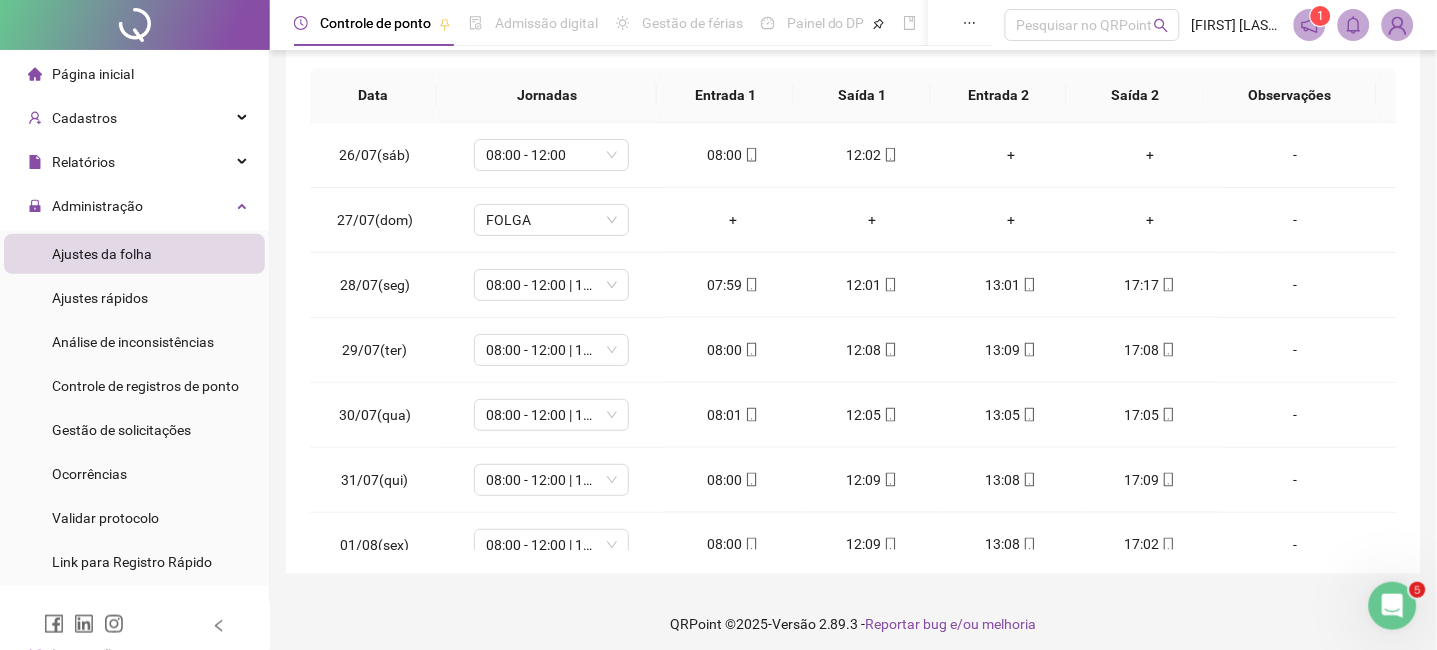 scroll, scrollTop: 347, scrollLeft: 0, axis: vertical 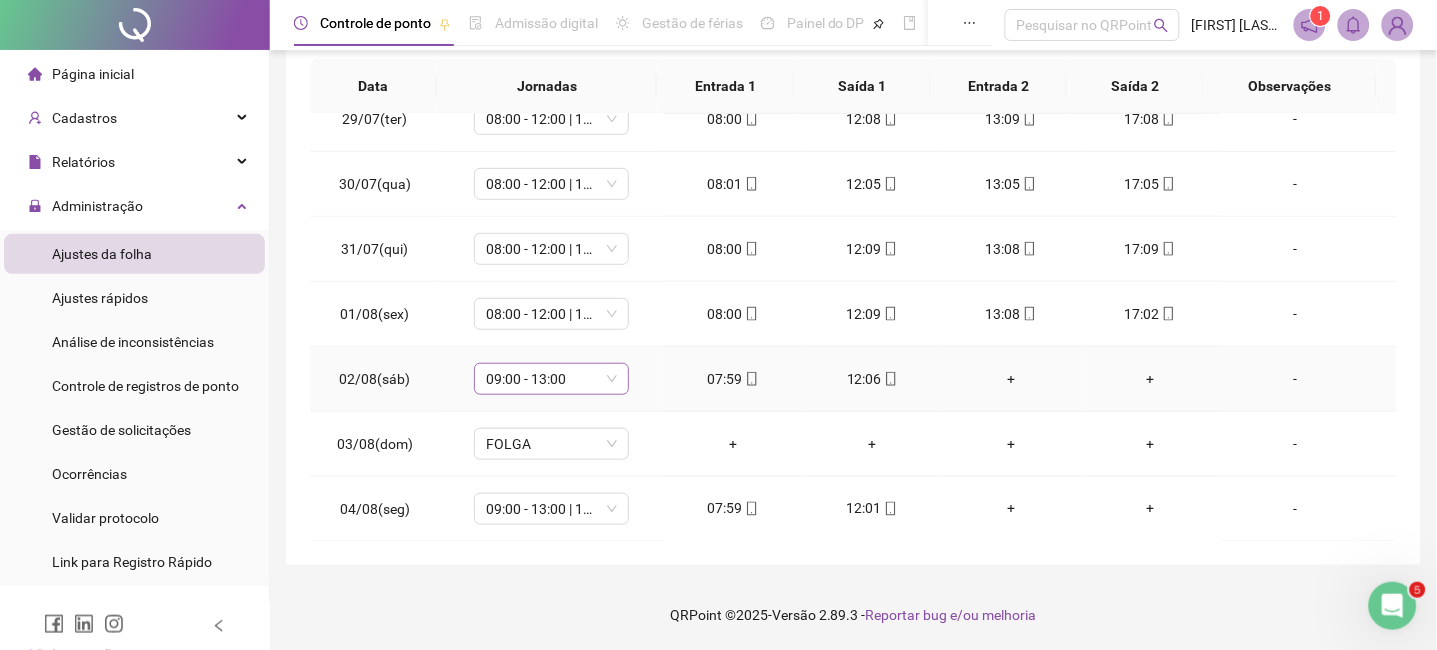 click on "09:00 - 13:00" at bounding box center (551, 379) 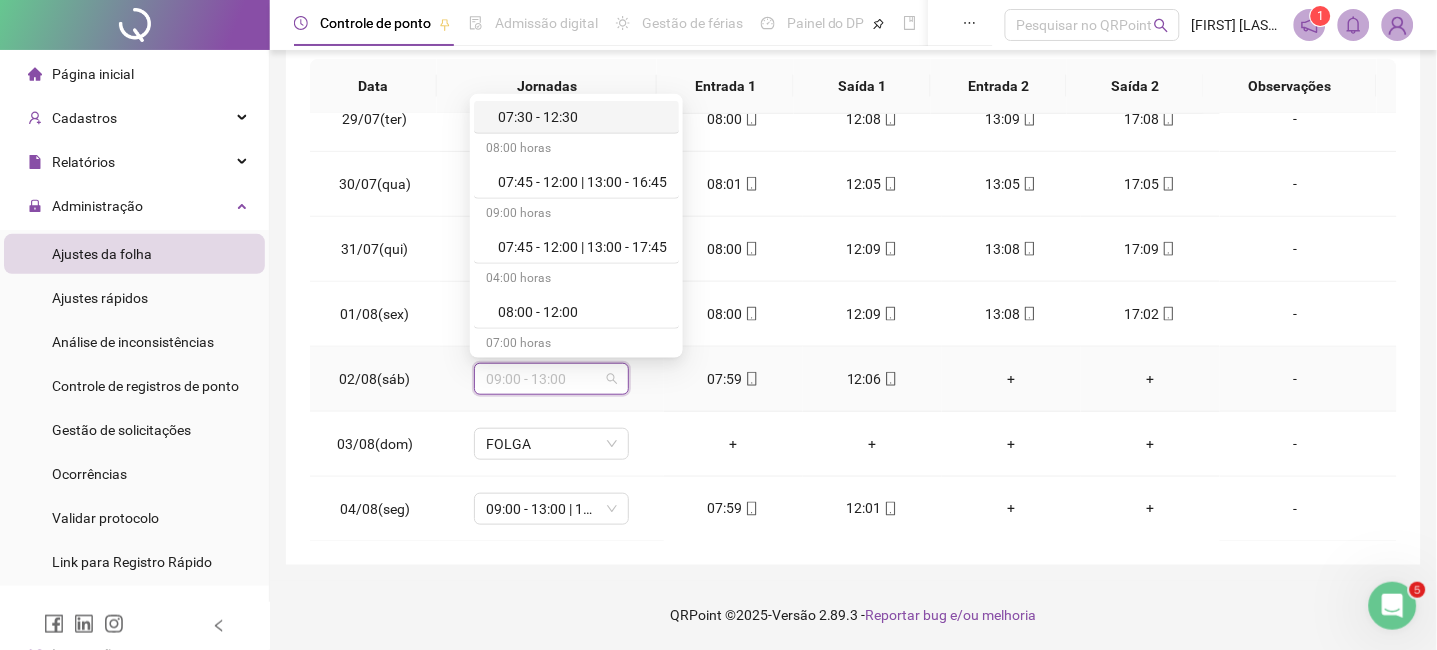 scroll, scrollTop: 400, scrollLeft: 0, axis: vertical 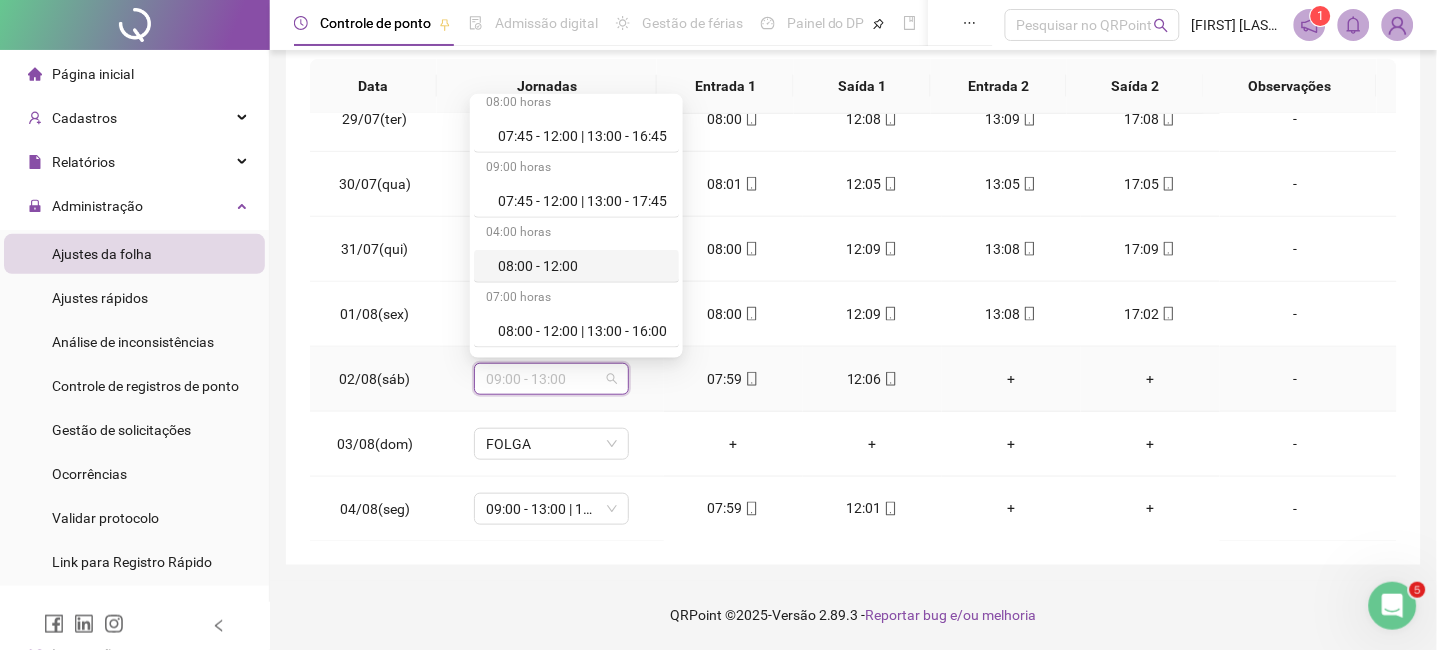 click on "08:00 - 12:00" at bounding box center (582, 266) 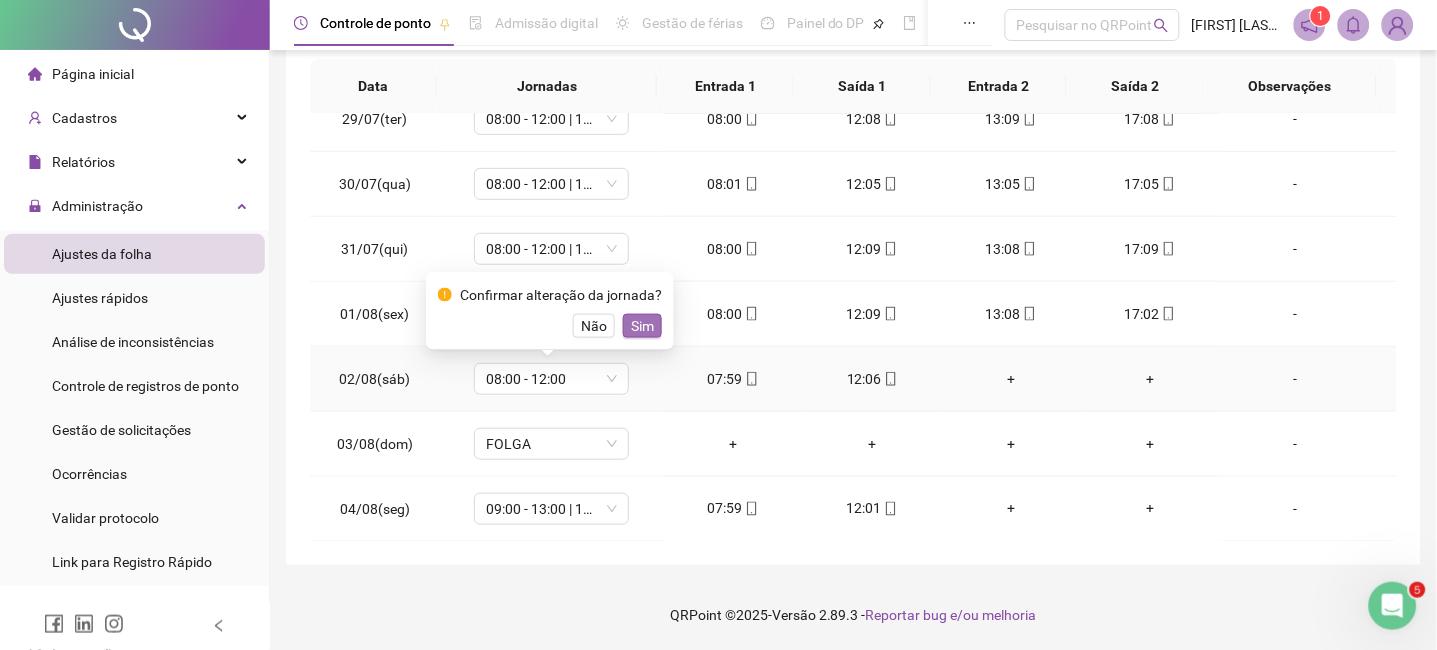click on "Sim" at bounding box center [642, 326] 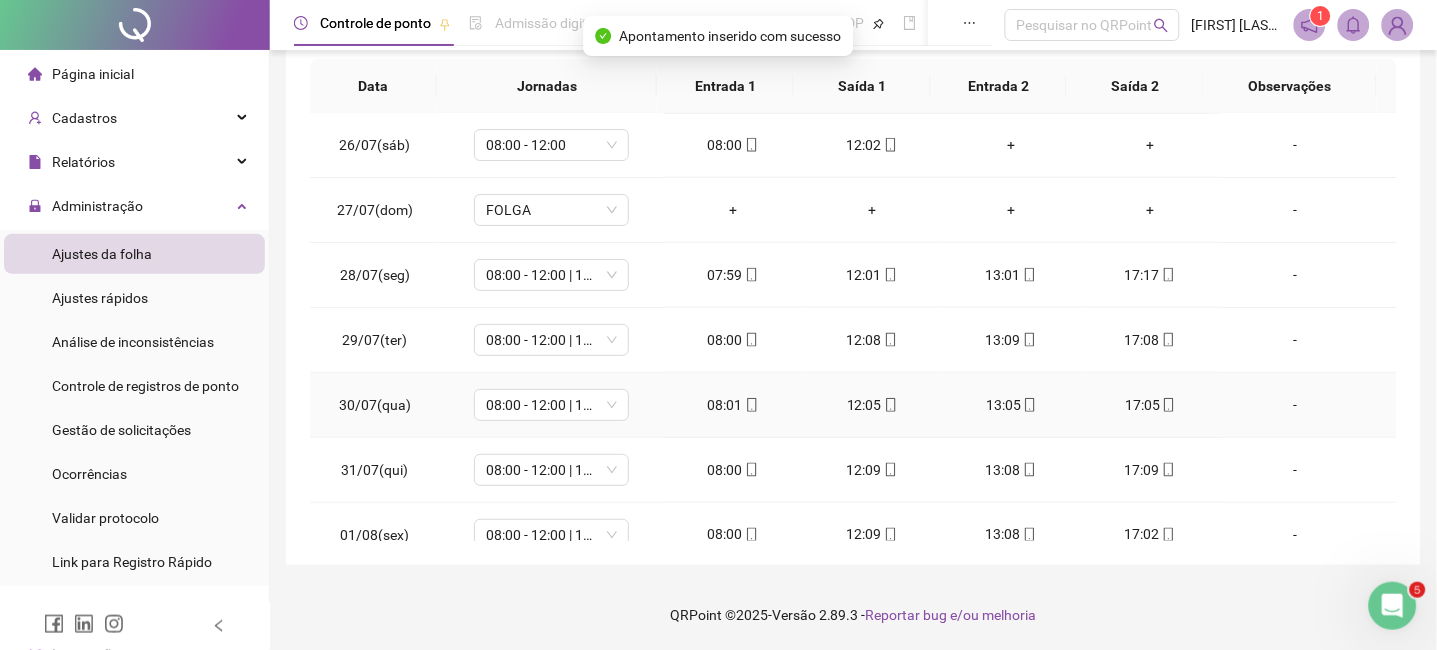scroll, scrollTop: 0, scrollLeft: 0, axis: both 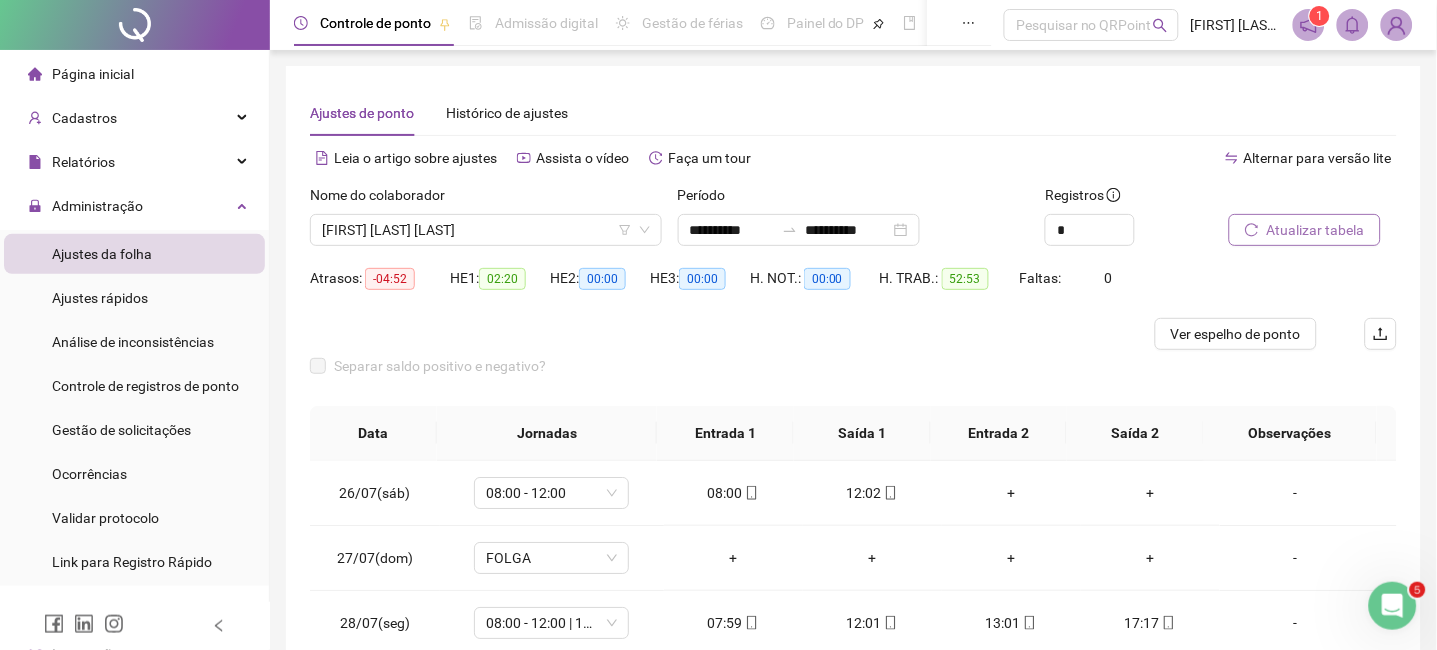 click on "Atualizar tabela" at bounding box center (1316, 230) 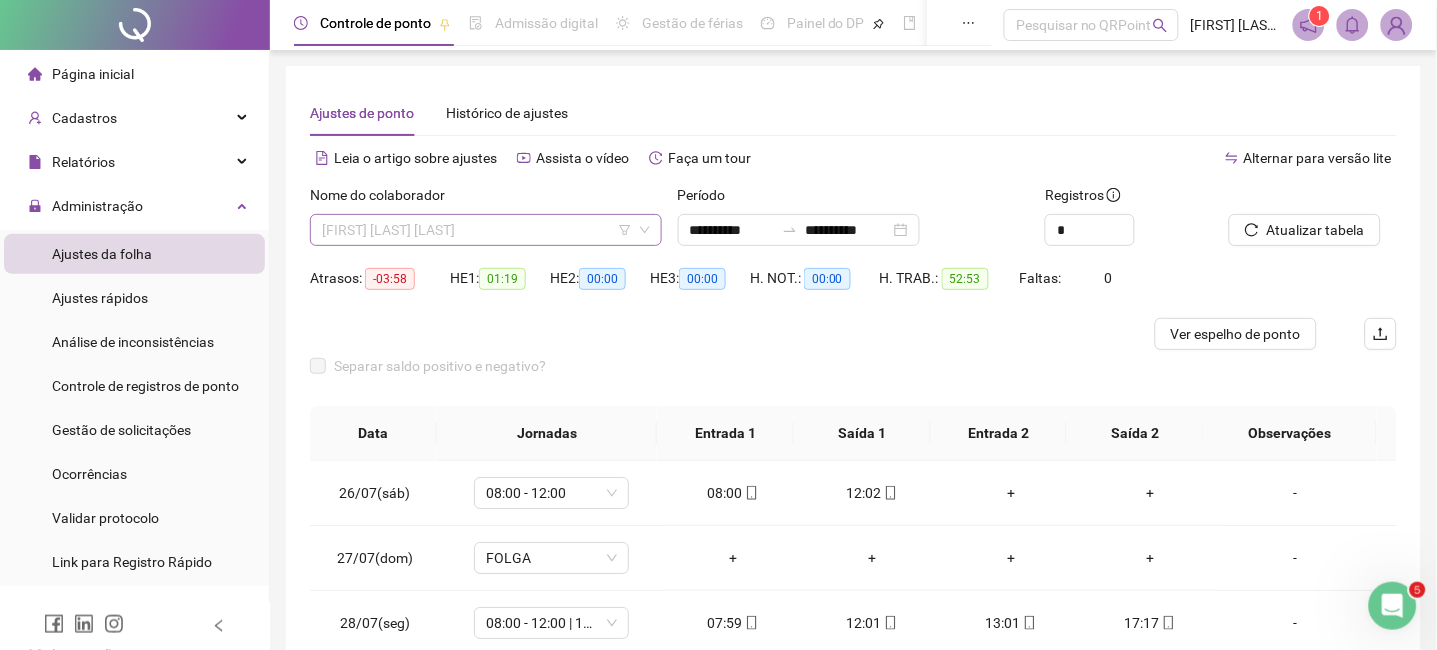 click on "[FIRST] [LAST] [LAST]" at bounding box center (486, 230) 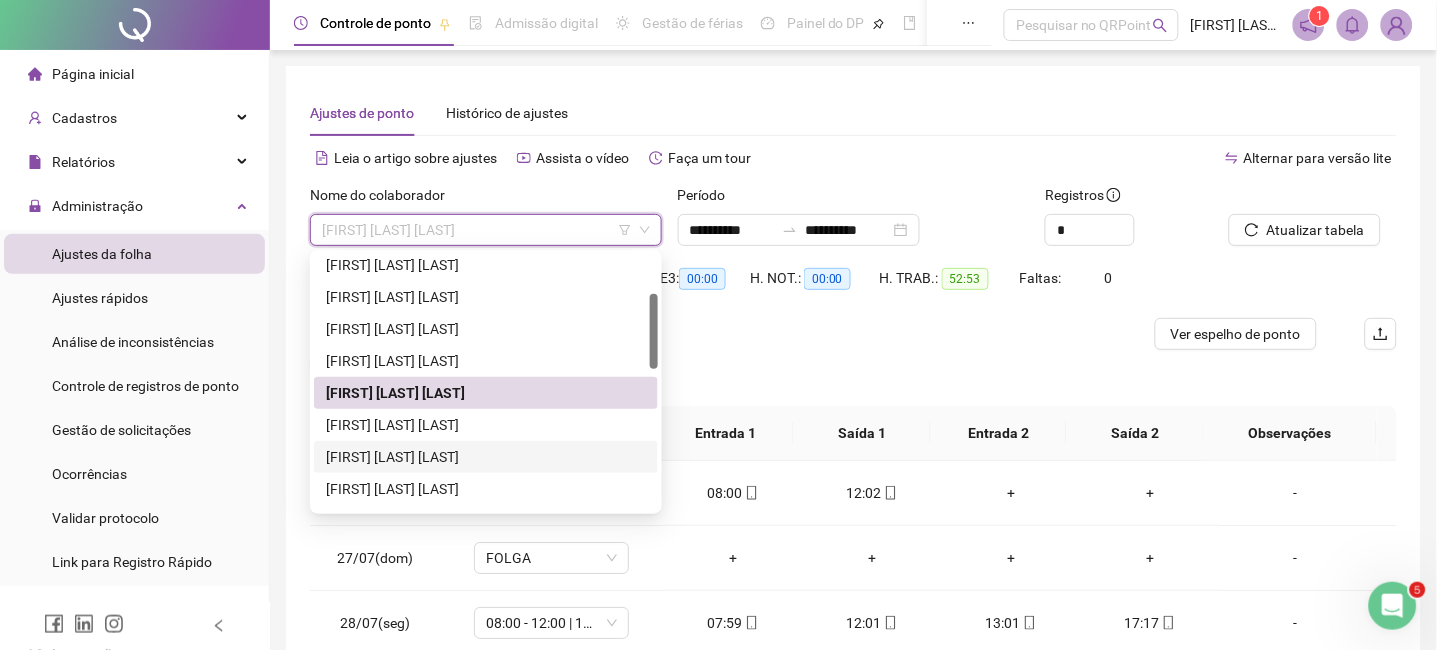 drag, startPoint x: 529, startPoint y: 457, endPoint x: 677, endPoint y: 399, distance: 158.95912 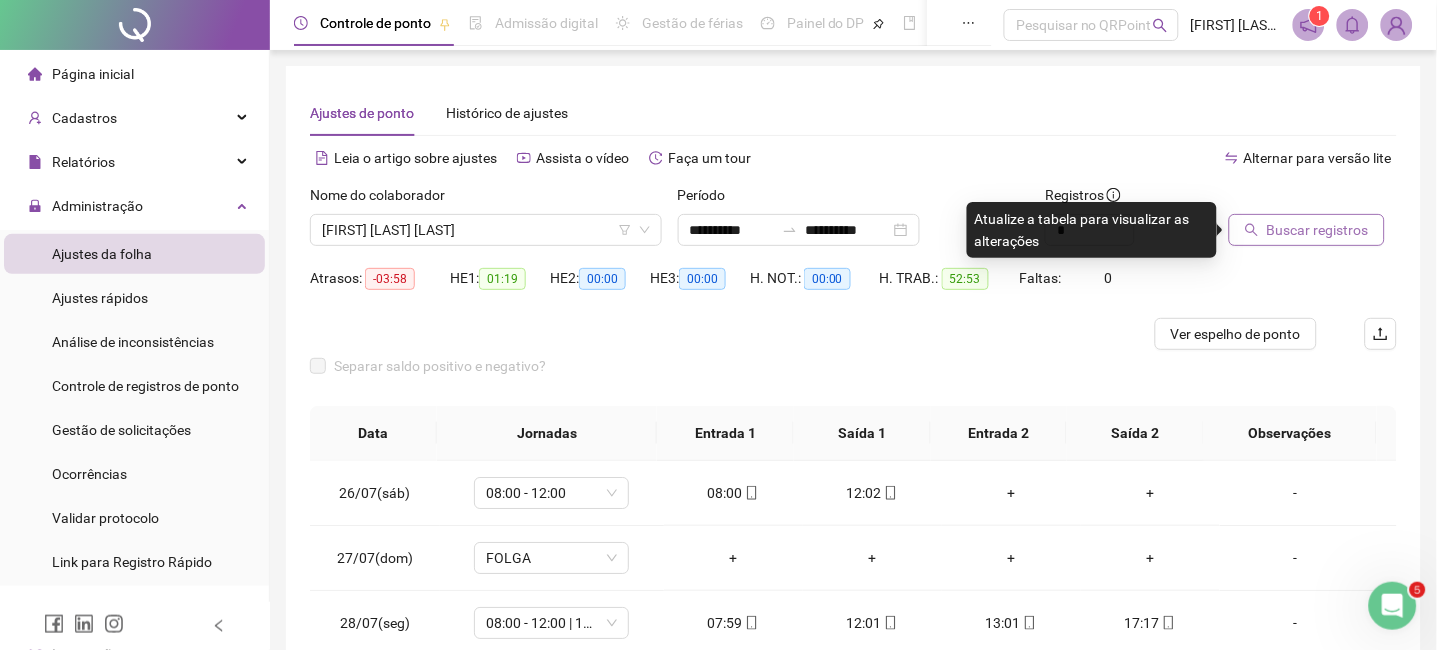 click on "Buscar registros" at bounding box center [1318, 230] 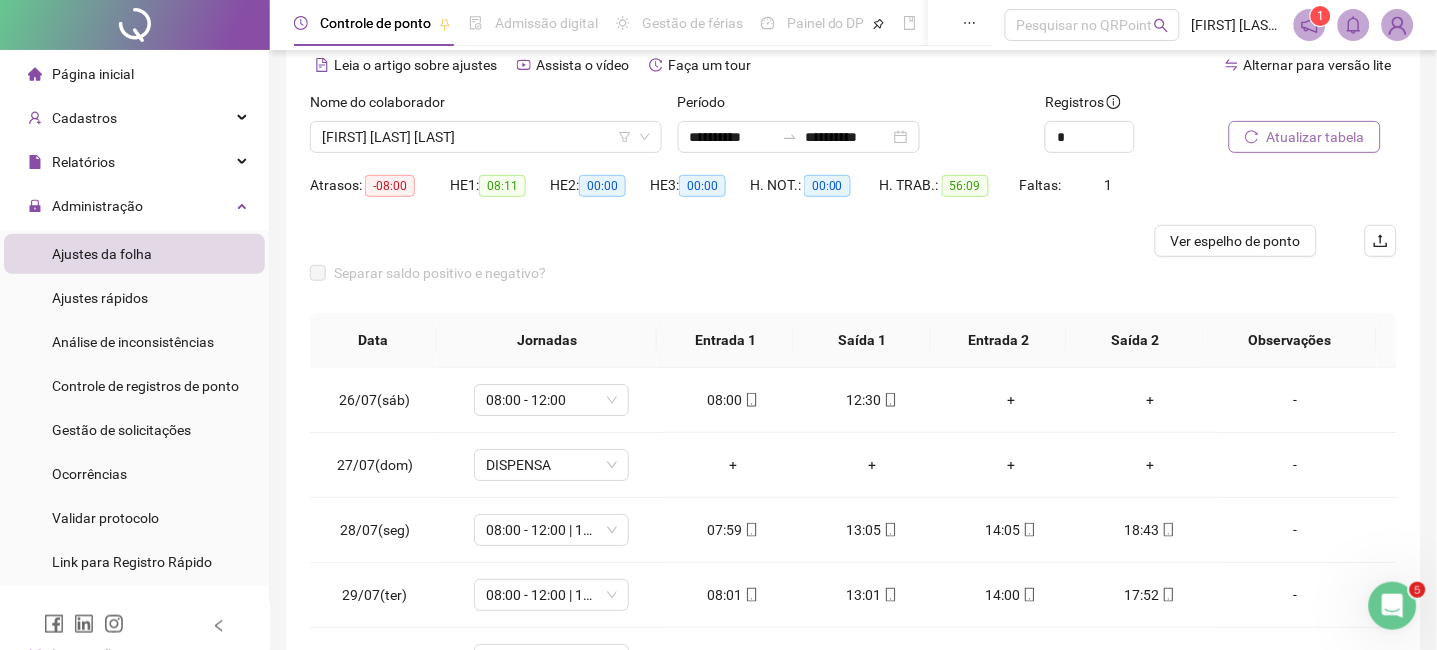 scroll, scrollTop: 347, scrollLeft: 0, axis: vertical 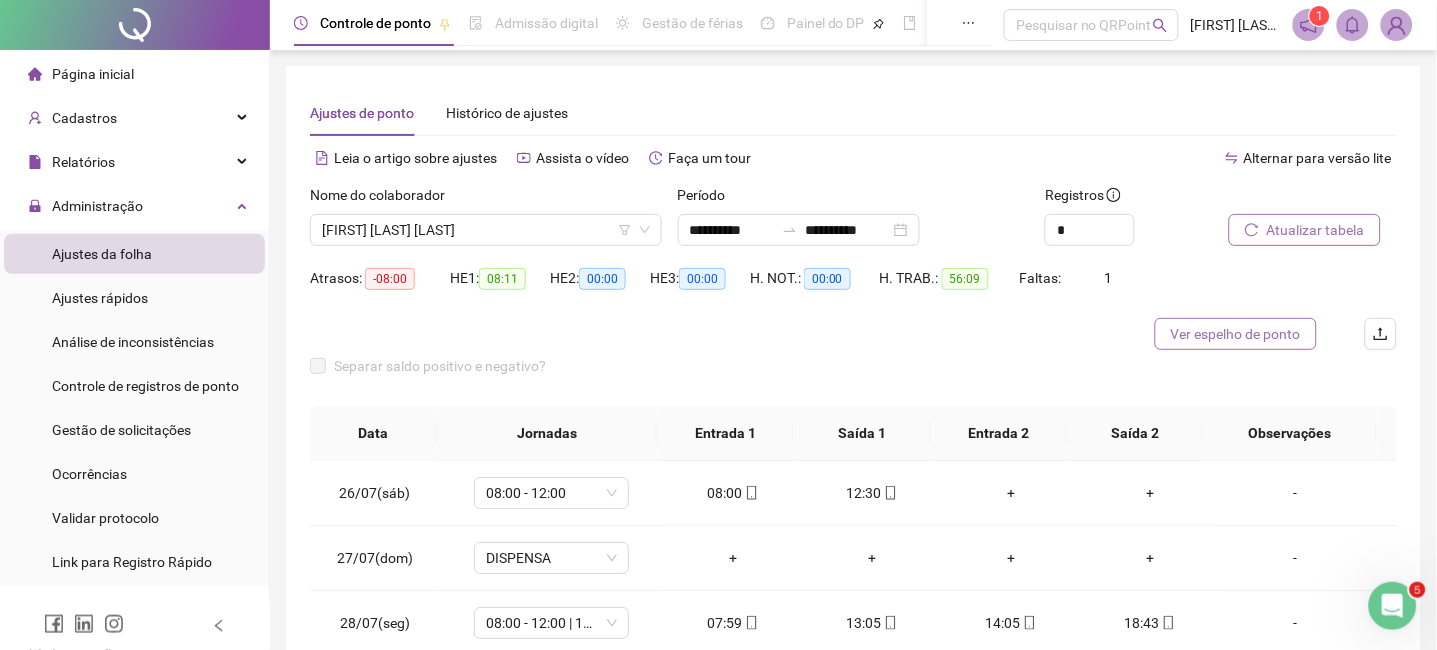click on "Ver espelho de ponto" at bounding box center (1236, 334) 